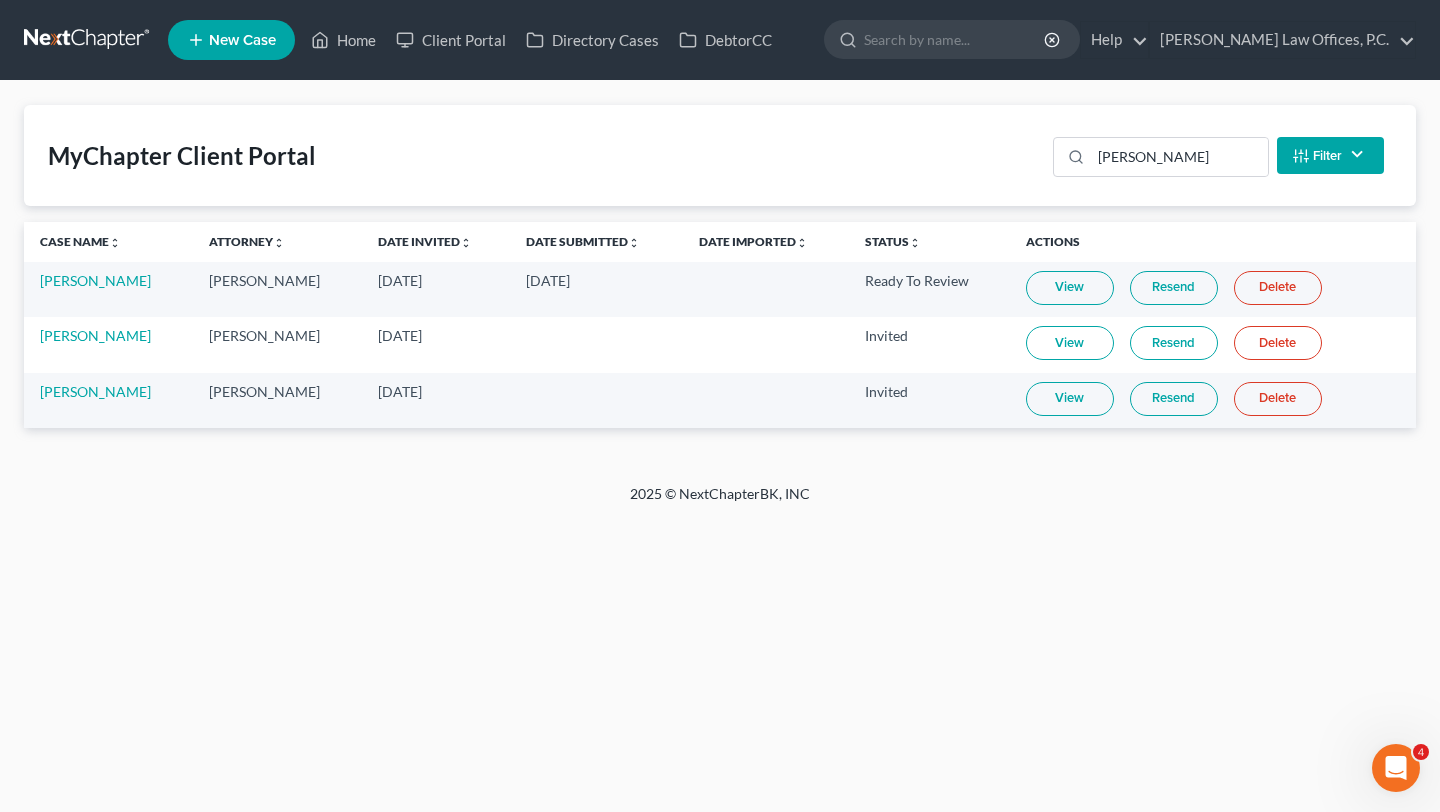 scroll, scrollTop: 0, scrollLeft: 0, axis: both 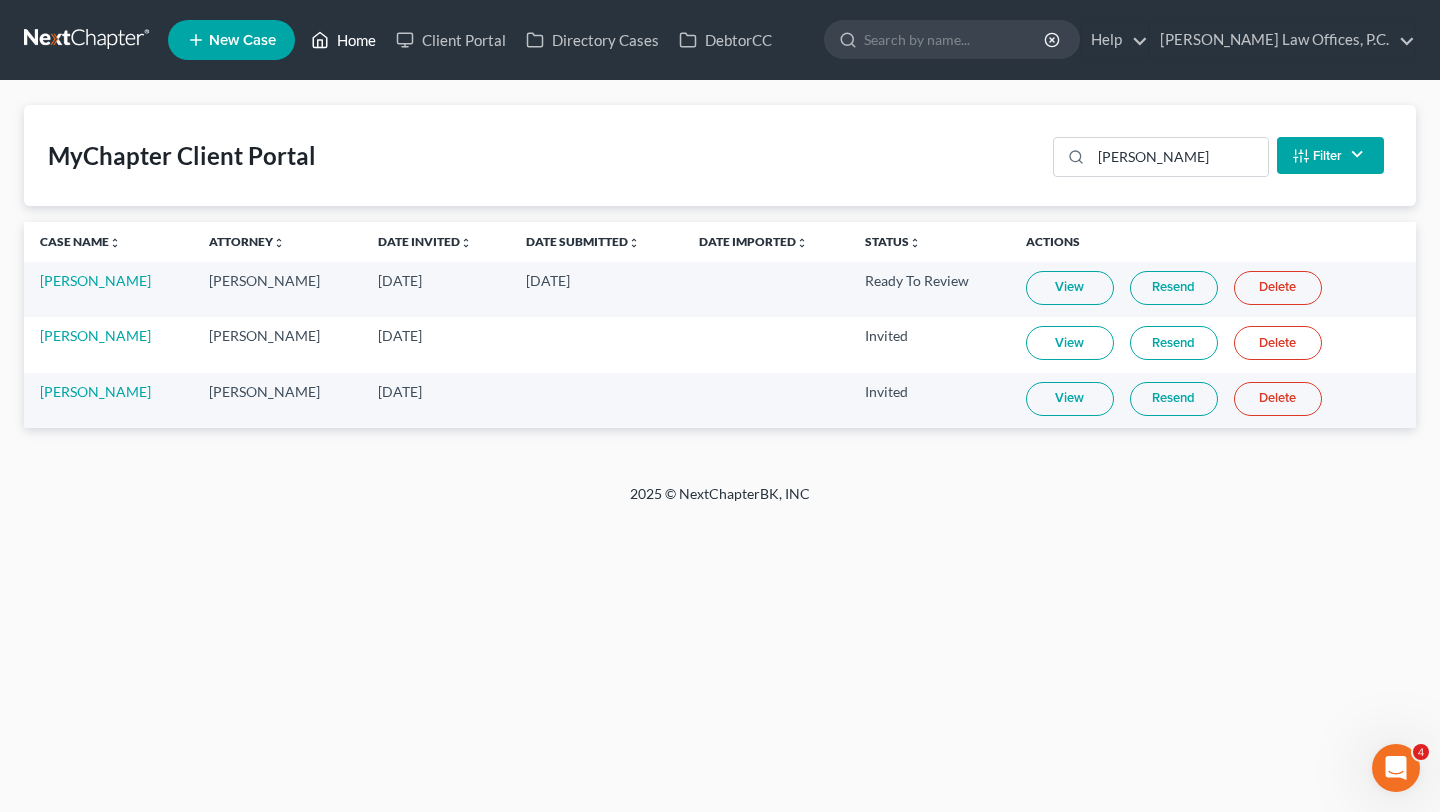 click on "Home" at bounding box center (343, 40) 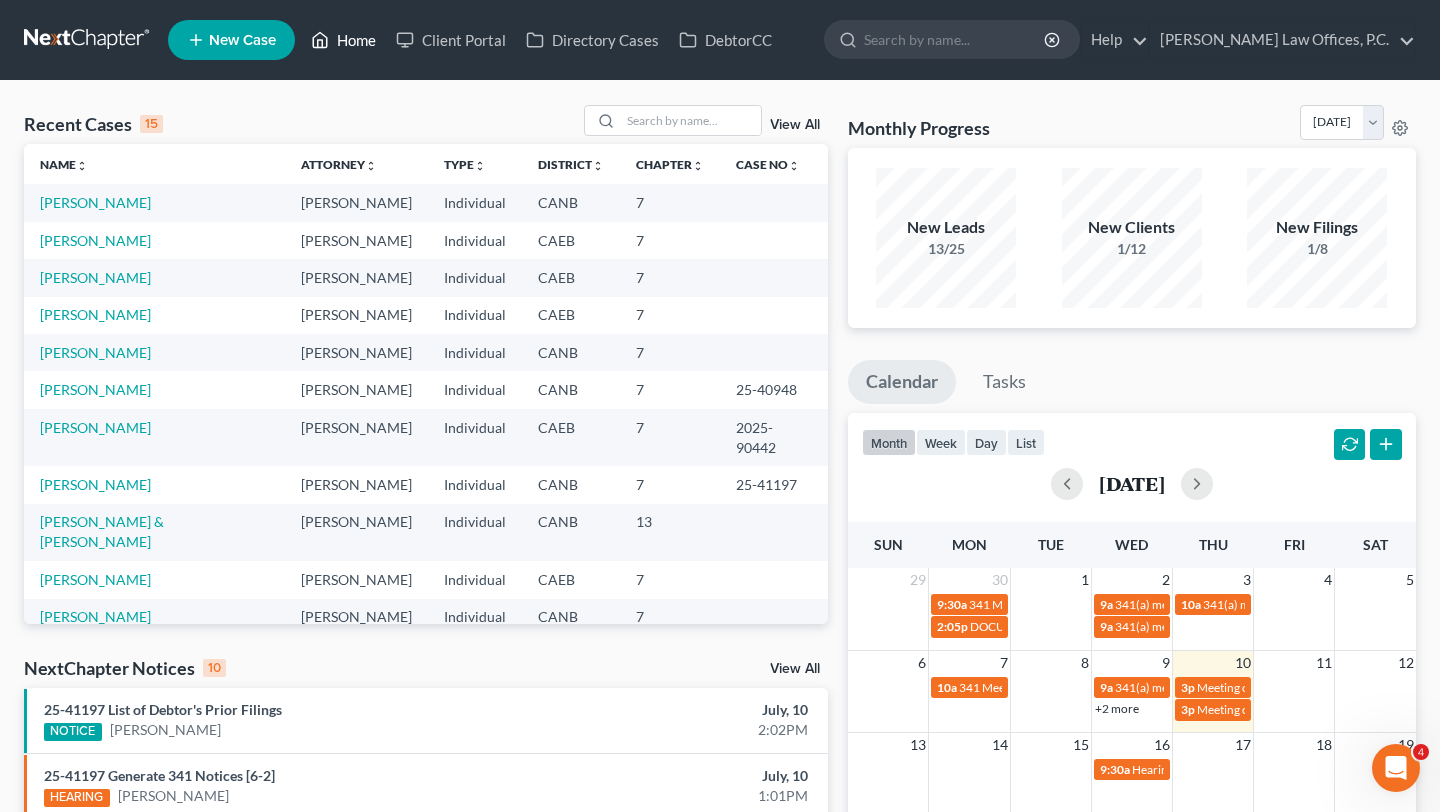 scroll, scrollTop: 137, scrollLeft: 0, axis: vertical 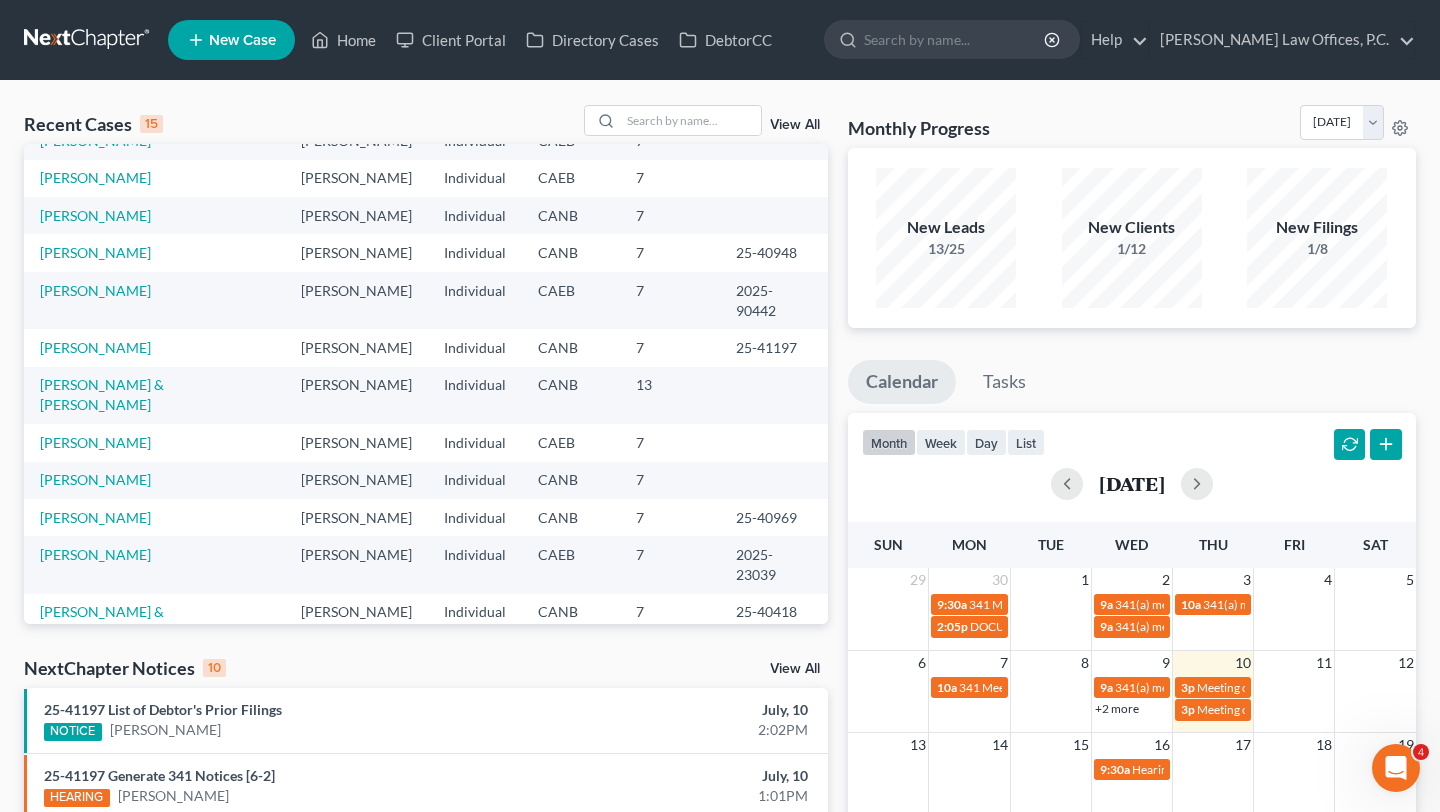 click on "View All" at bounding box center [795, 669] 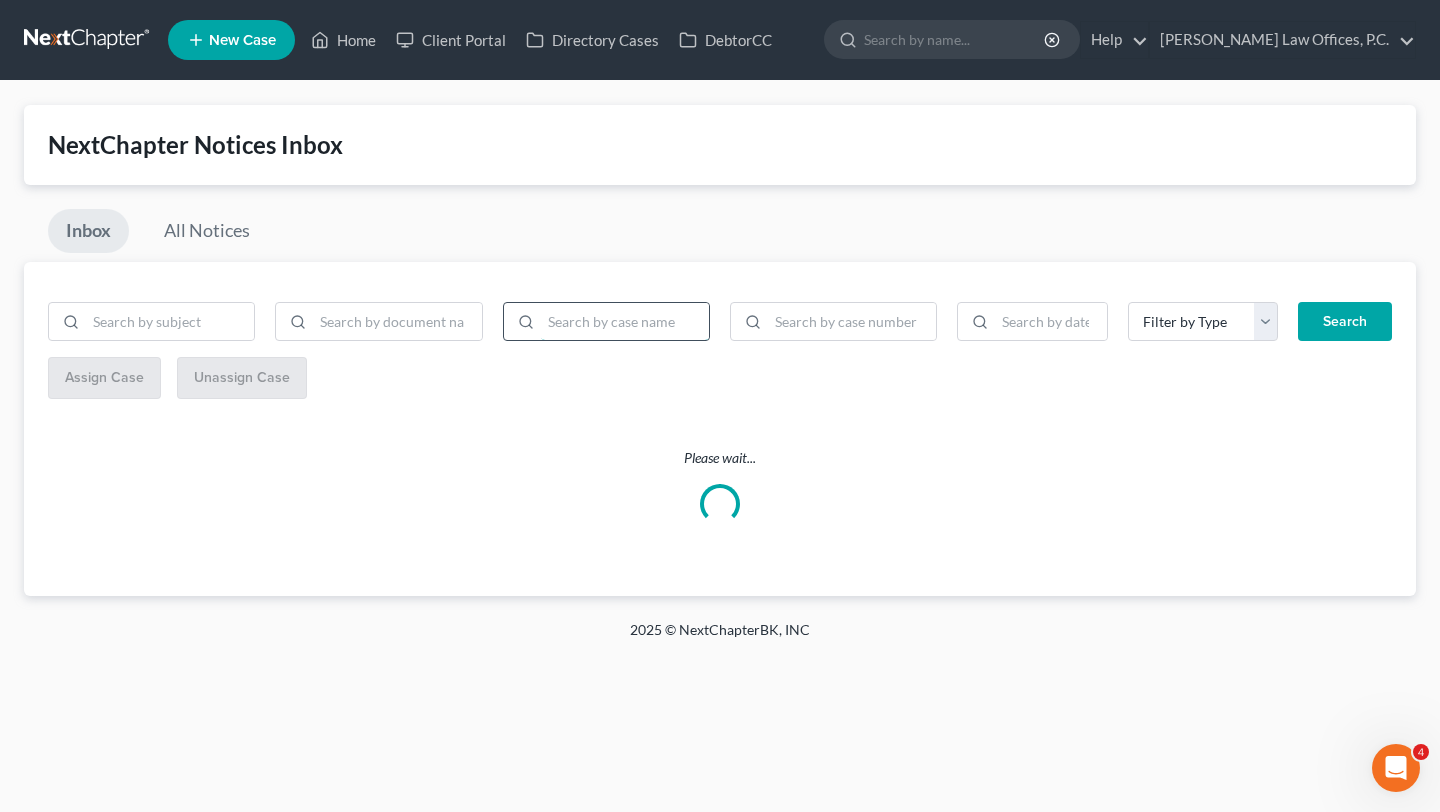 click at bounding box center [625, 322] 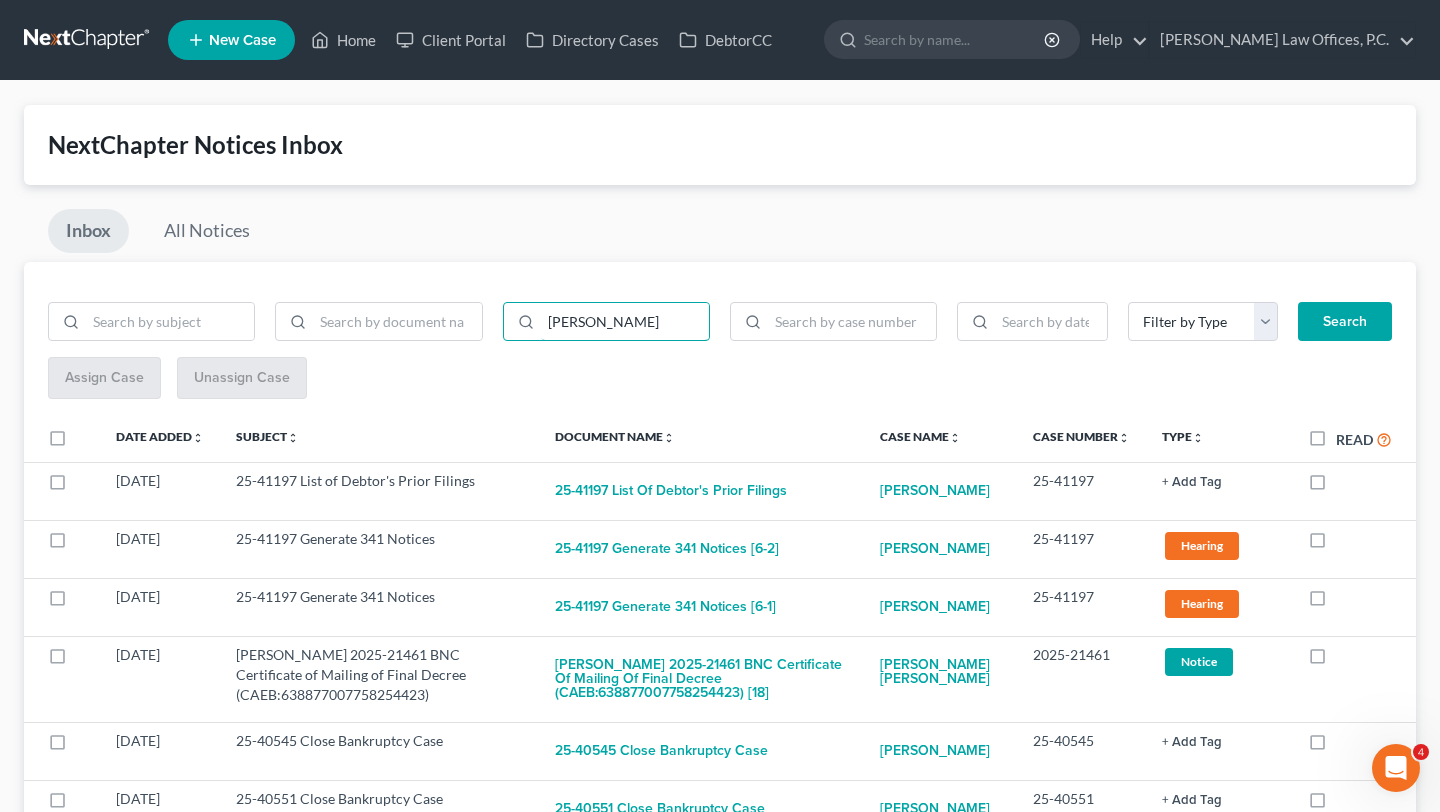 type on "[PERSON_NAME]" 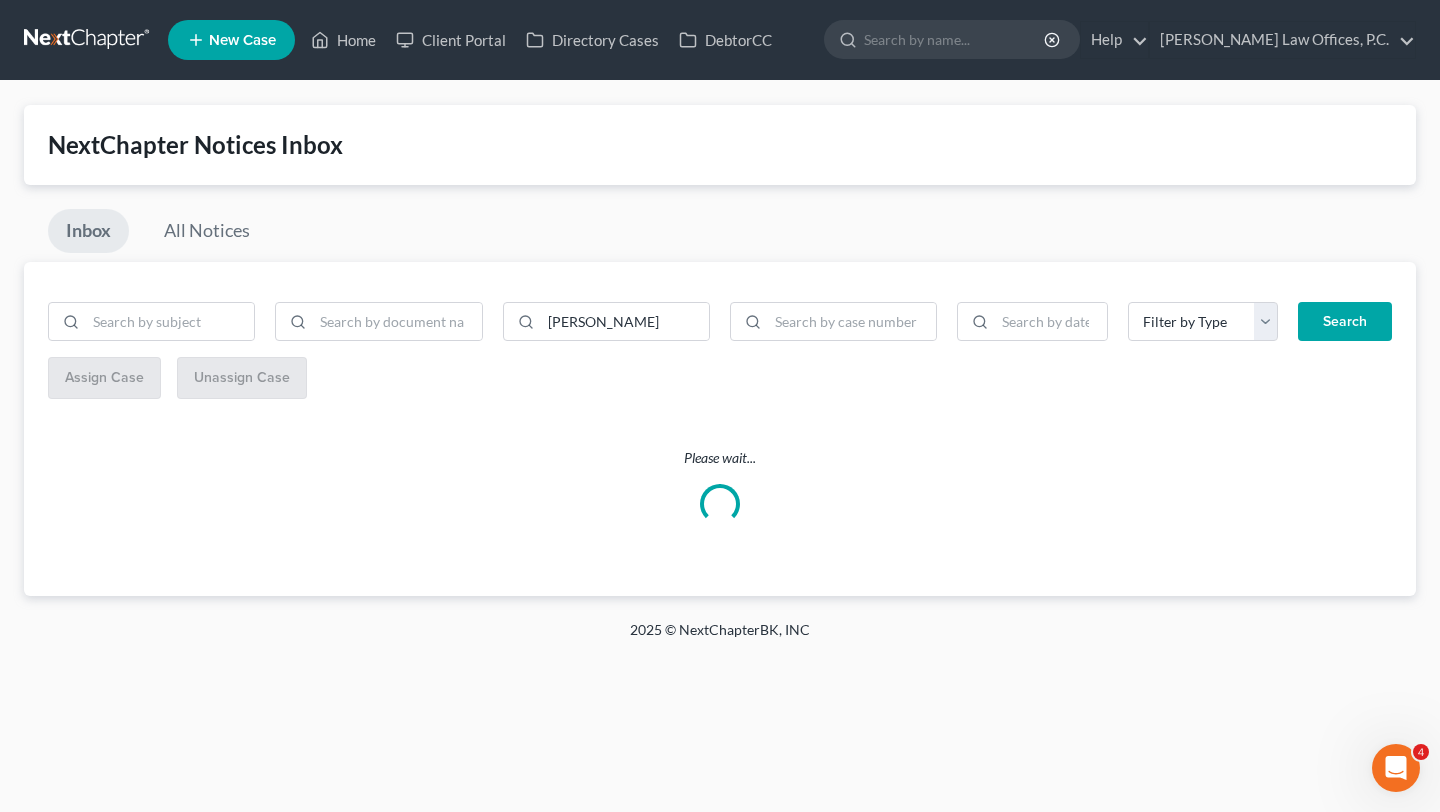 click on "Inbox All Notices" at bounding box center [720, 235] 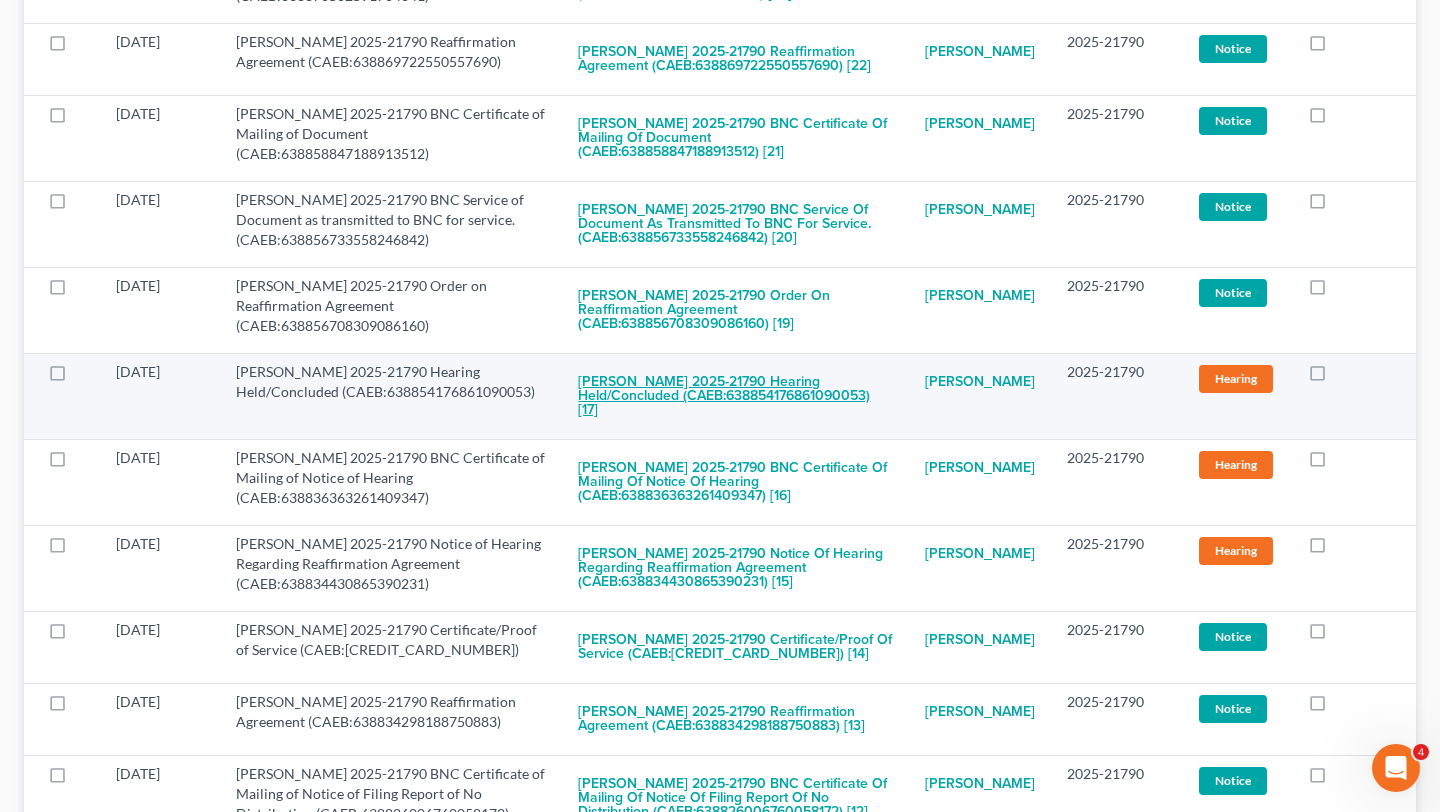 scroll, scrollTop: 616, scrollLeft: 0, axis: vertical 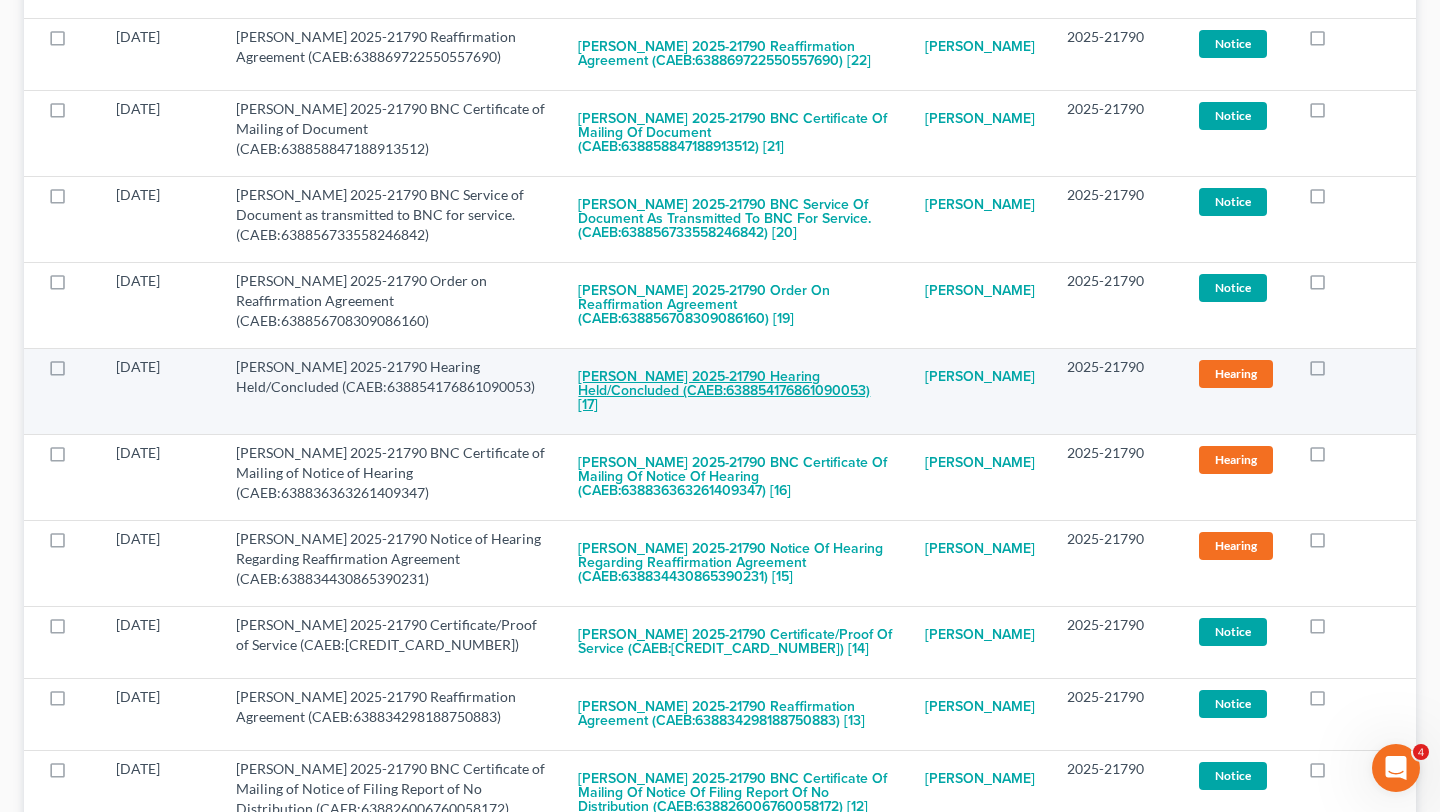 click on "[PERSON_NAME] 2025-21790 Hearing Held/Concluded (CAEB:638854176861090053) [17]" at bounding box center (735, 391) 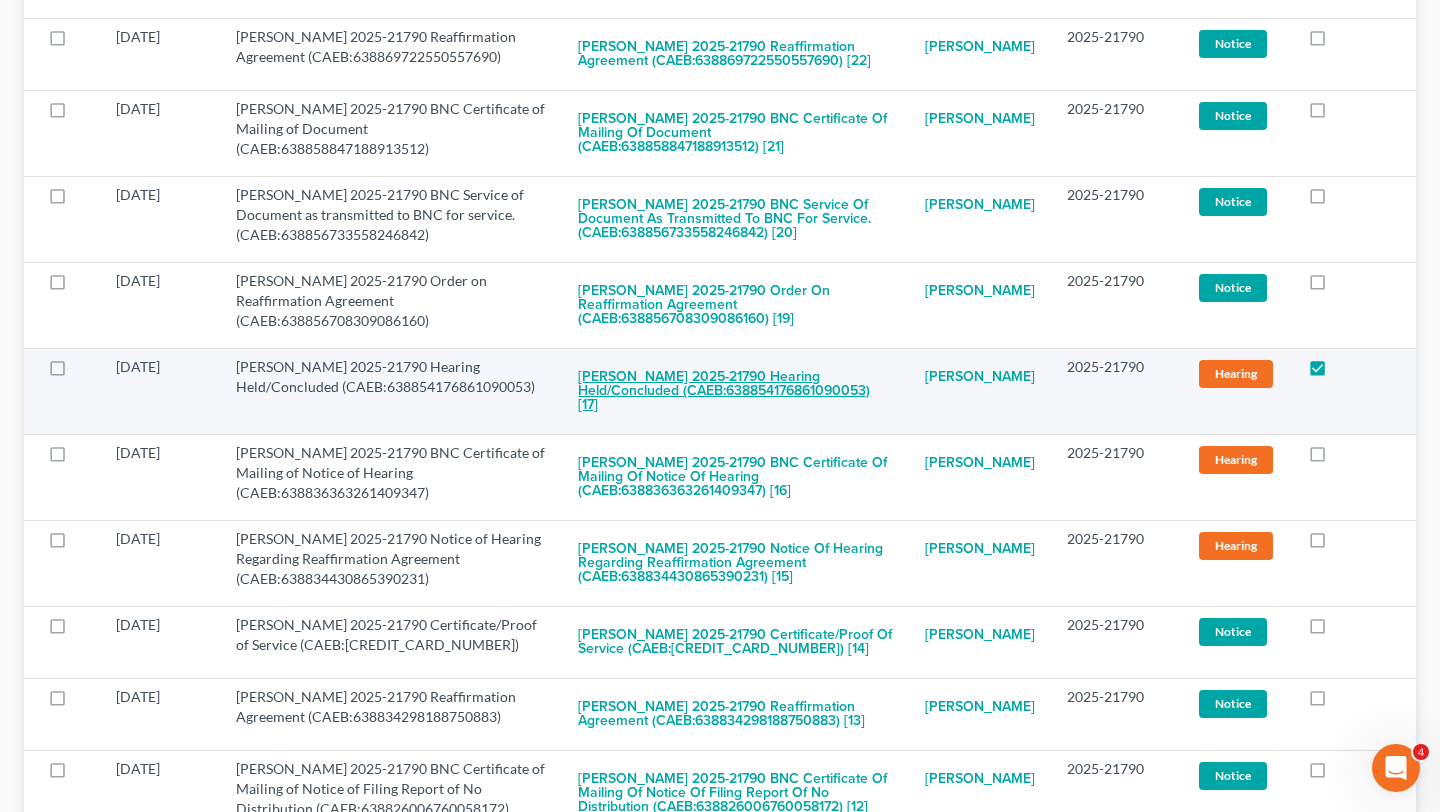 checkbox on "true" 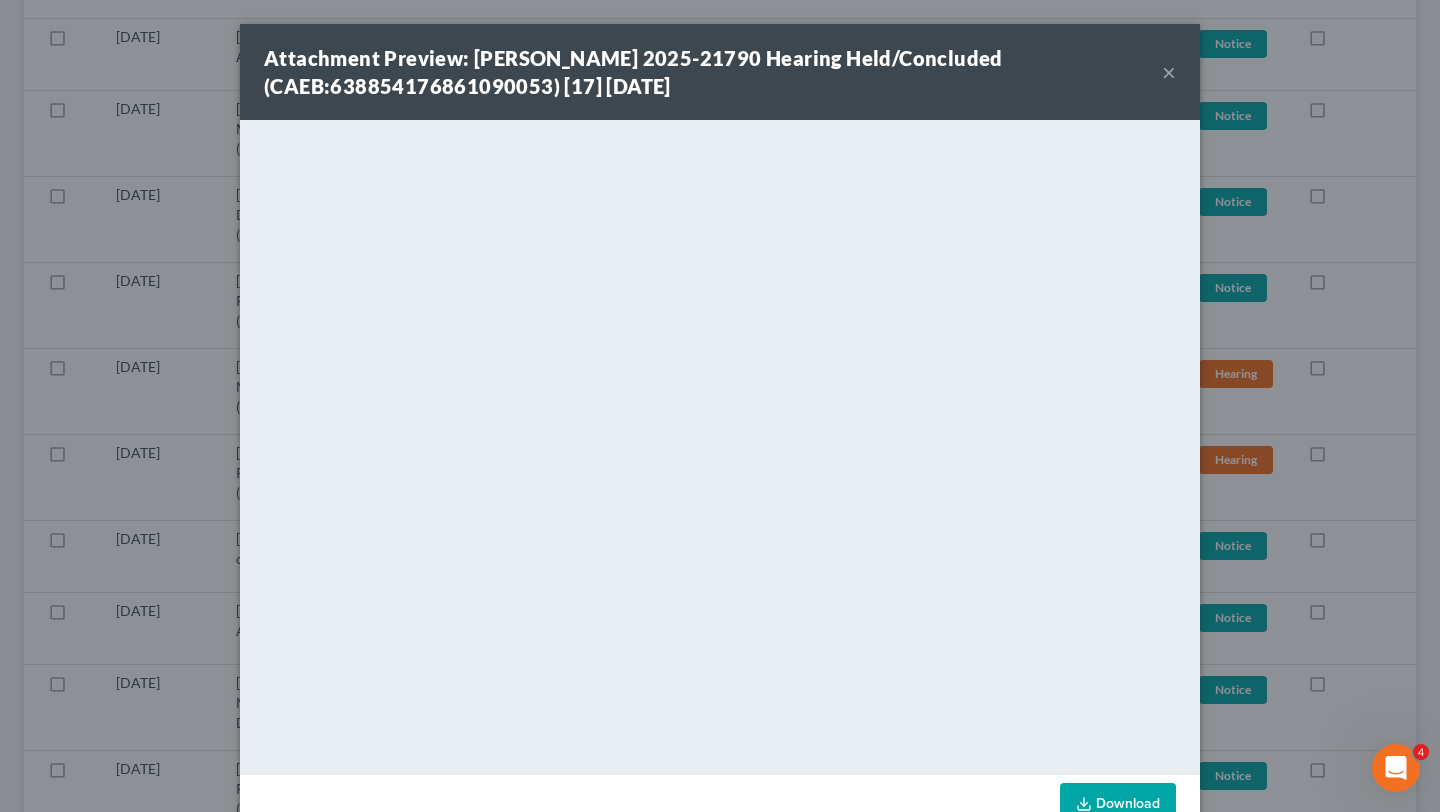 click on "Attachment Preview: [PERSON_NAME] 2025-21790 Hearing Held/Concluded (CAEB:638854176861090053) [17] [DATE] ×" at bounding box center [720, 72] 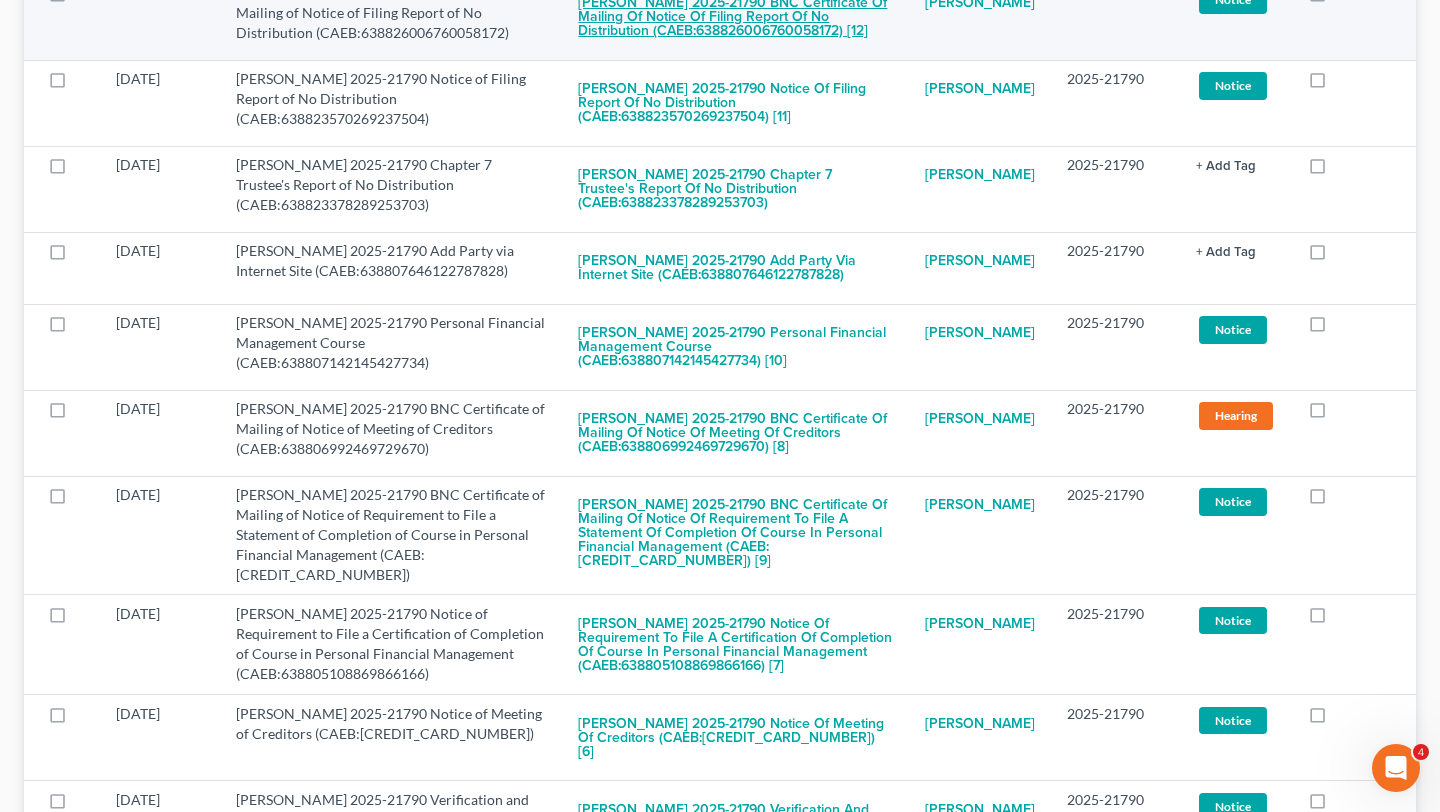 scroll, scrollTop: 1560, scrollLeft: 0, axis: vertical 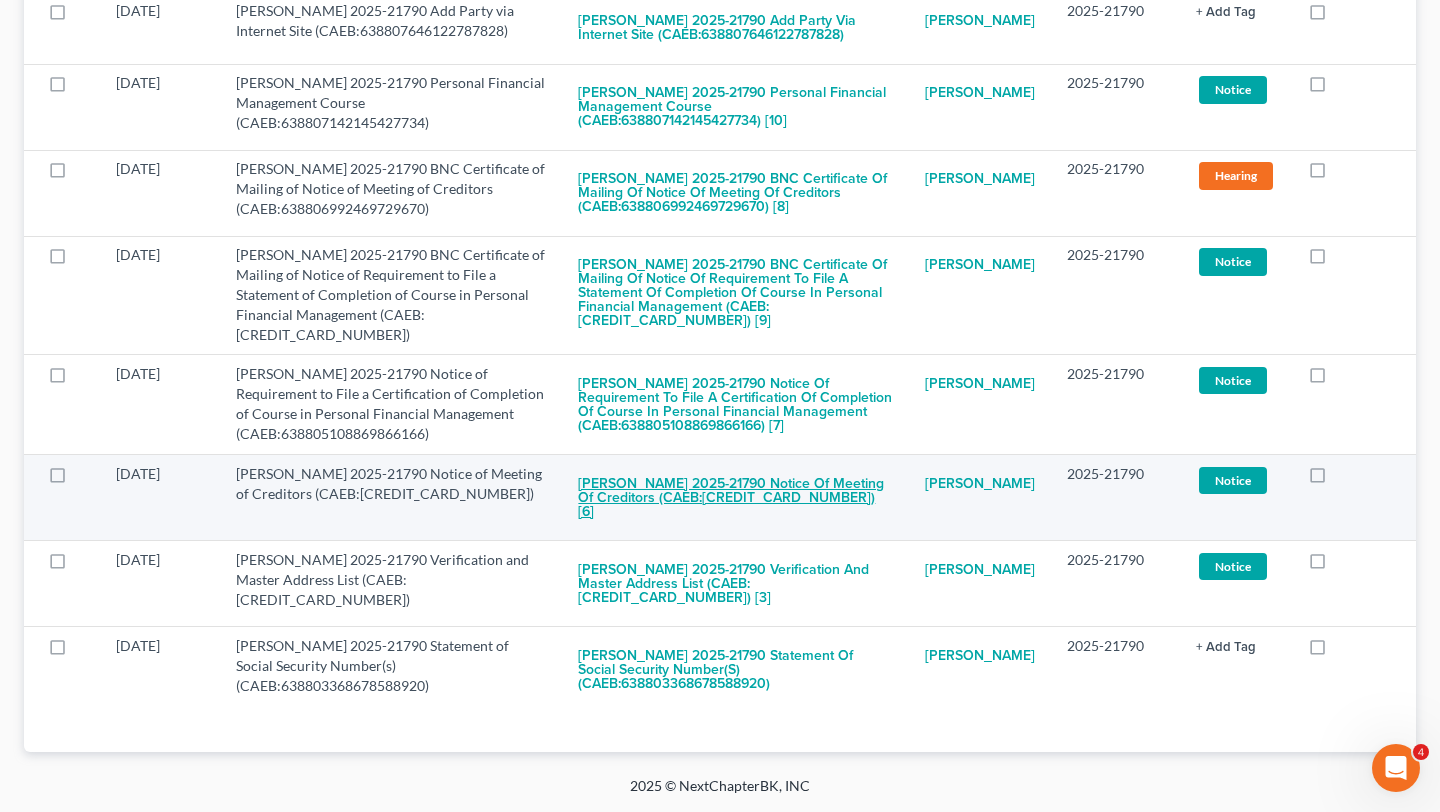 click on "[PERSON_NAME] 2025-21790 Notice of Meeting of Creditors (CAEB:[CREDIT_CARD_NUMBER]) [6]" at bounding box center [735, 498] 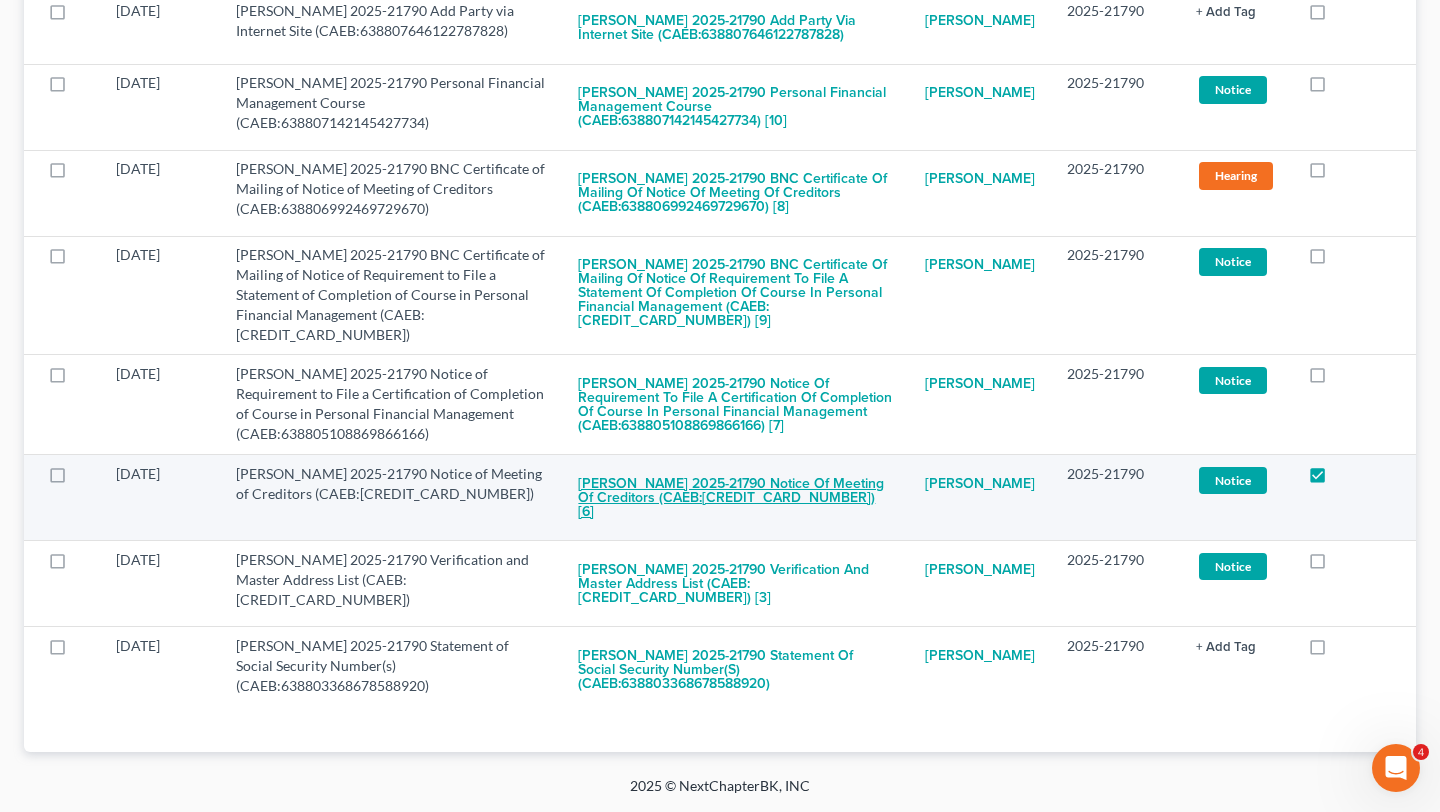 checkbox on "true" 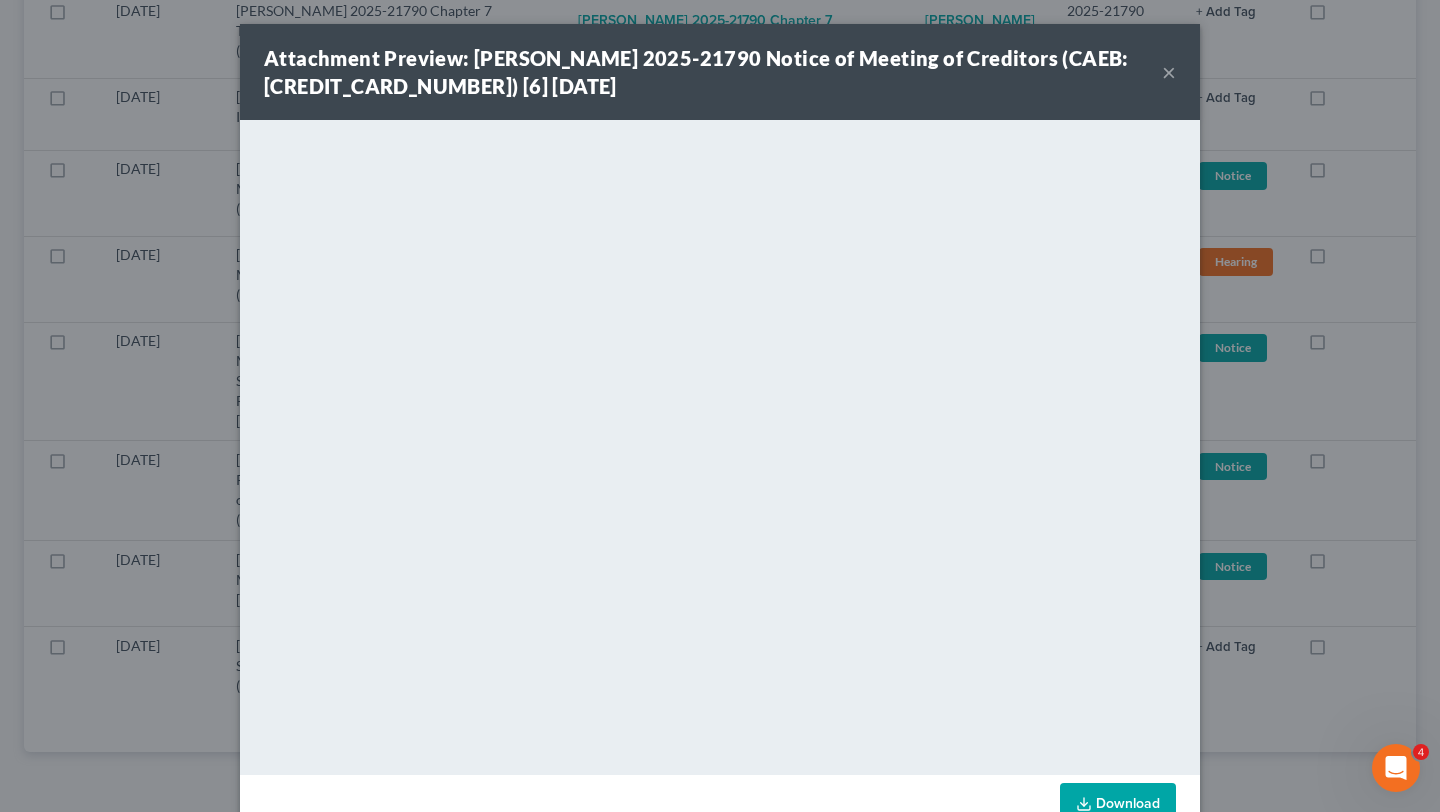 scroll, scrollTop: 1474, scrollLeft: 0, axis: vertical 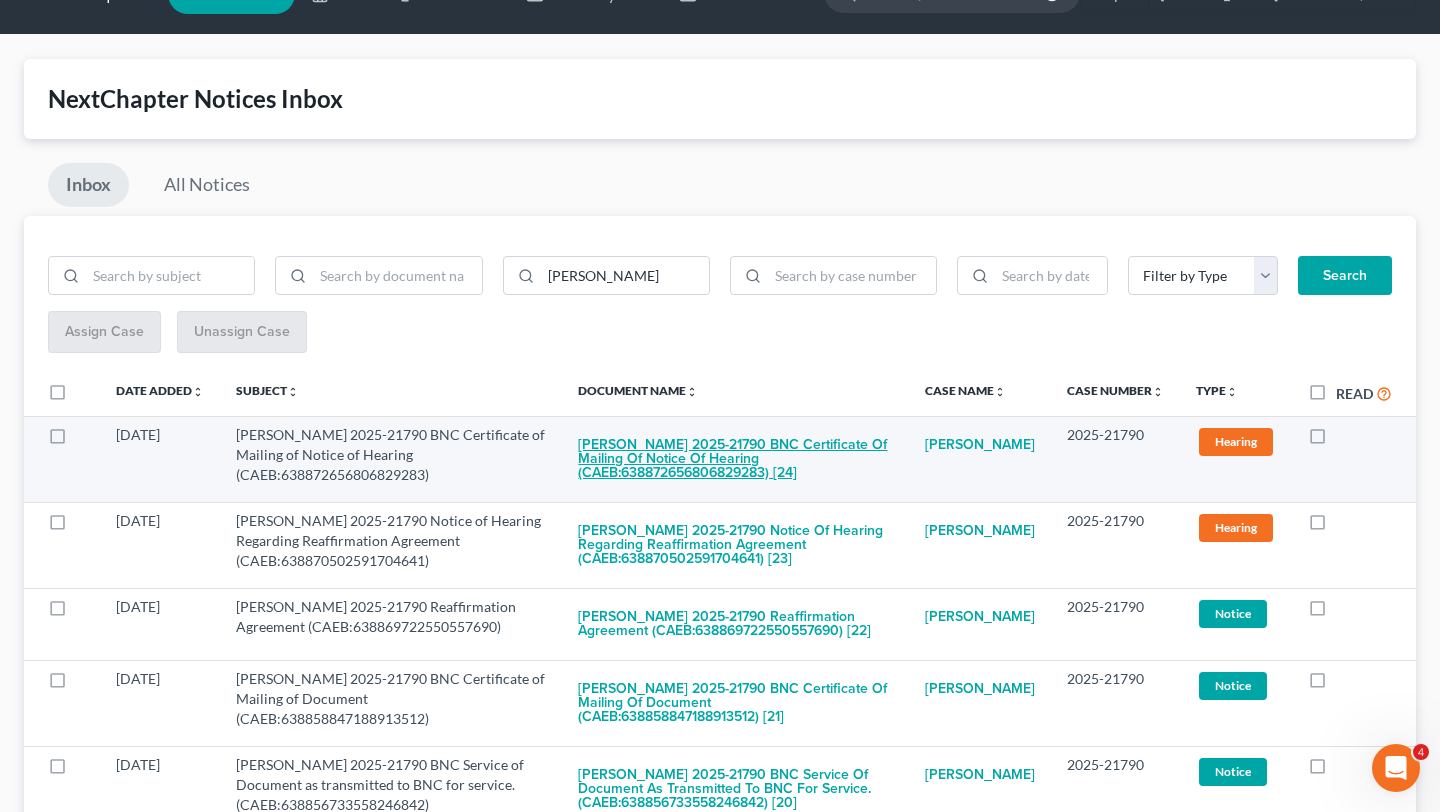 click on "[PERSON_NAME] 2025-21790 BNC Certificate of Mailing of Notice of Hearing (CAEB:638872656806829283) [24]" at bounding box center [735, 459] 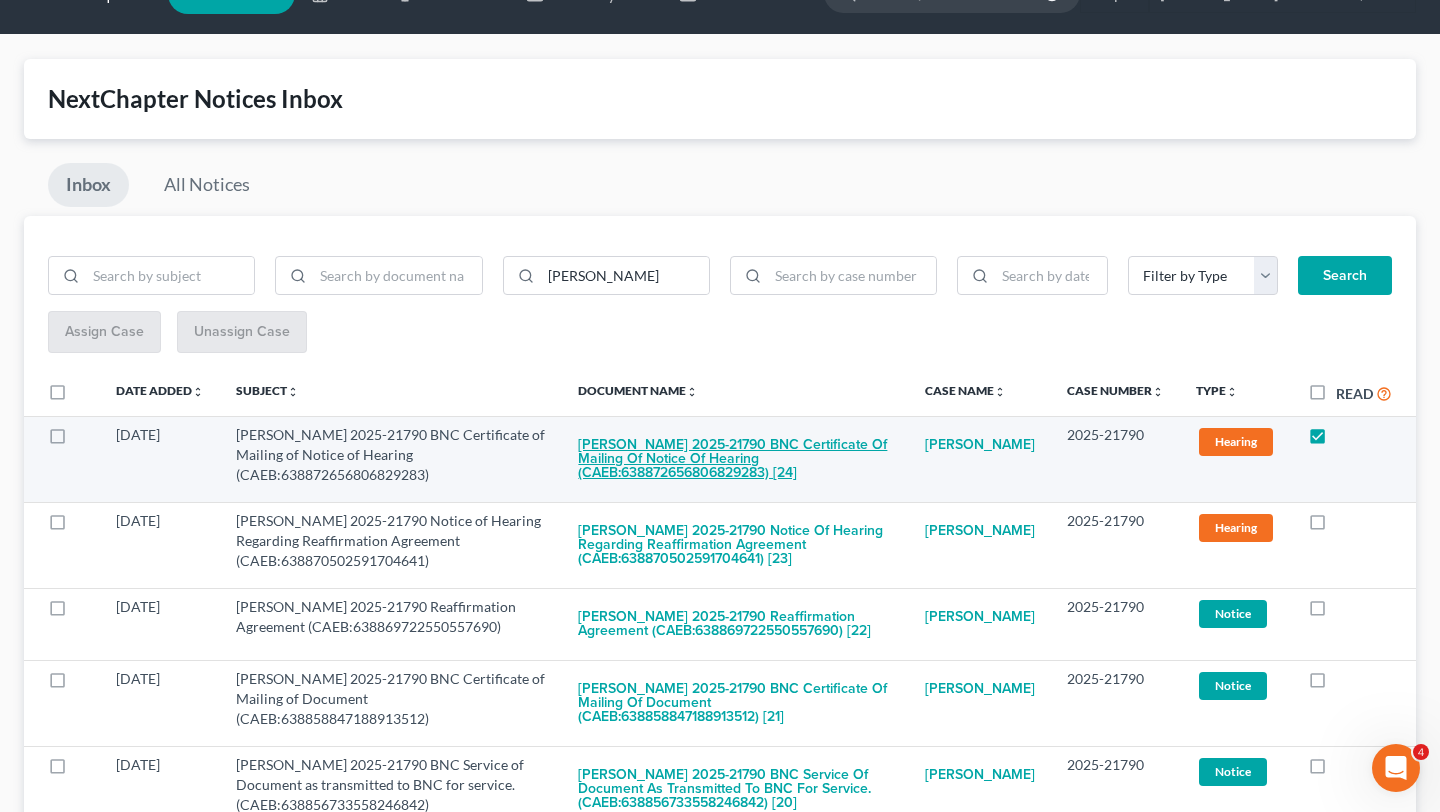 checkbox on "true" 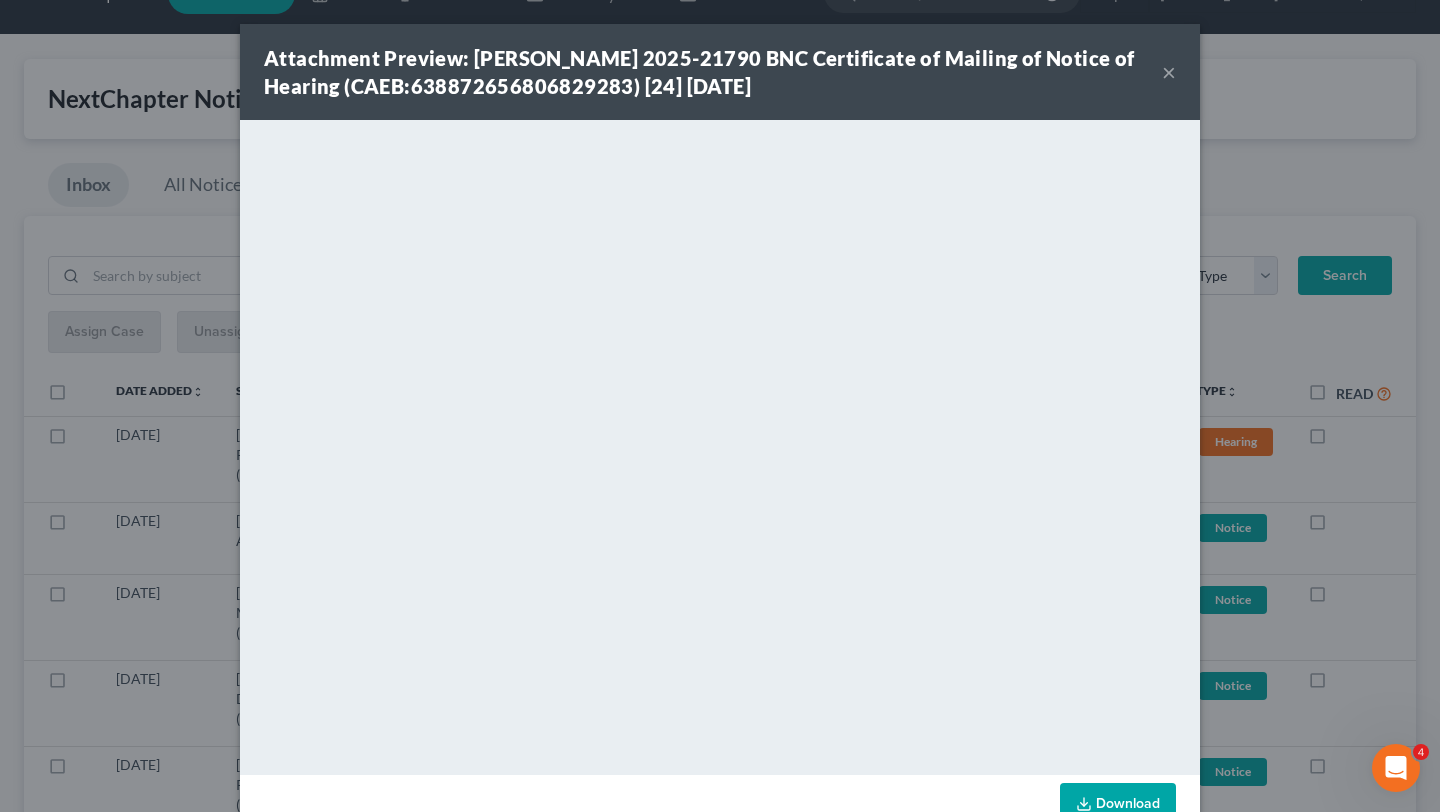 click on "Attachment Preview: [PERSON_NAME] 2025-21790 BNC Certificate of Mailing of Notice of Hearing (CAEB:638872656806829283) [24] [DATE] ×" at bounding box center (720, 72) 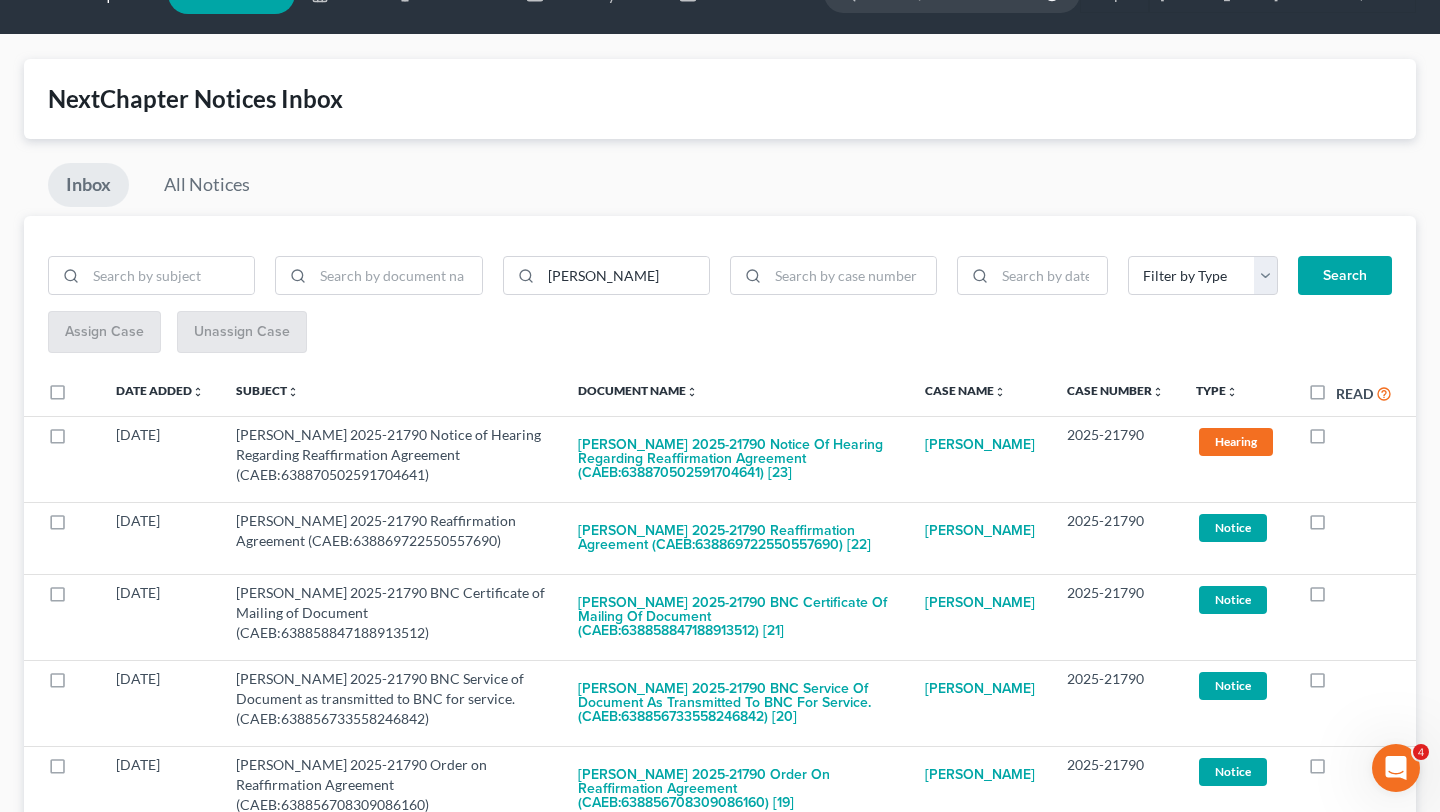 scroll, scrollTop: 219, scrollLeft: 0, axis: vertical 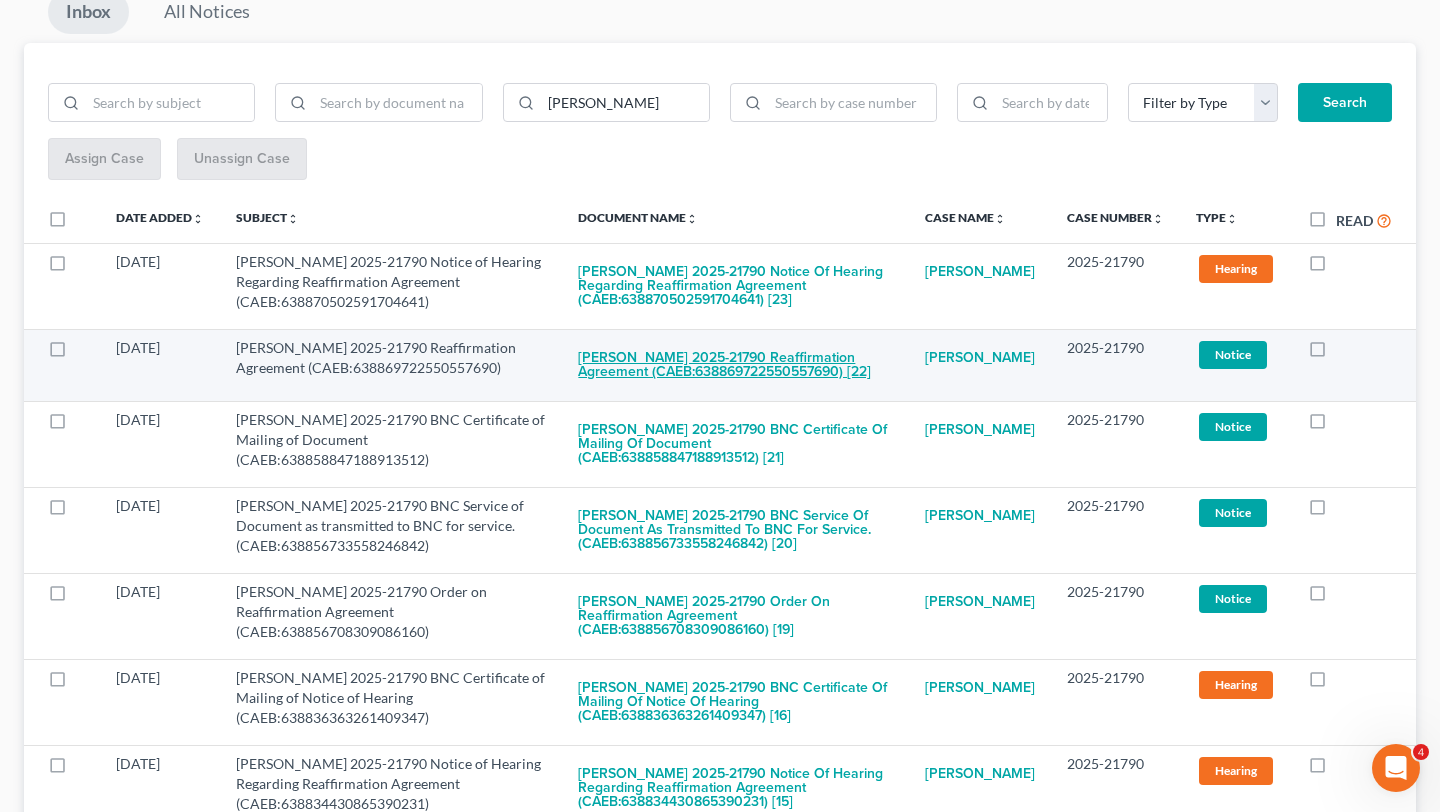 click on "[PERSON_NAME] 2025-21790 Reaffirmation Agreement (CAEB:638869722550557690) [22]" at bounding box center (735, 365) 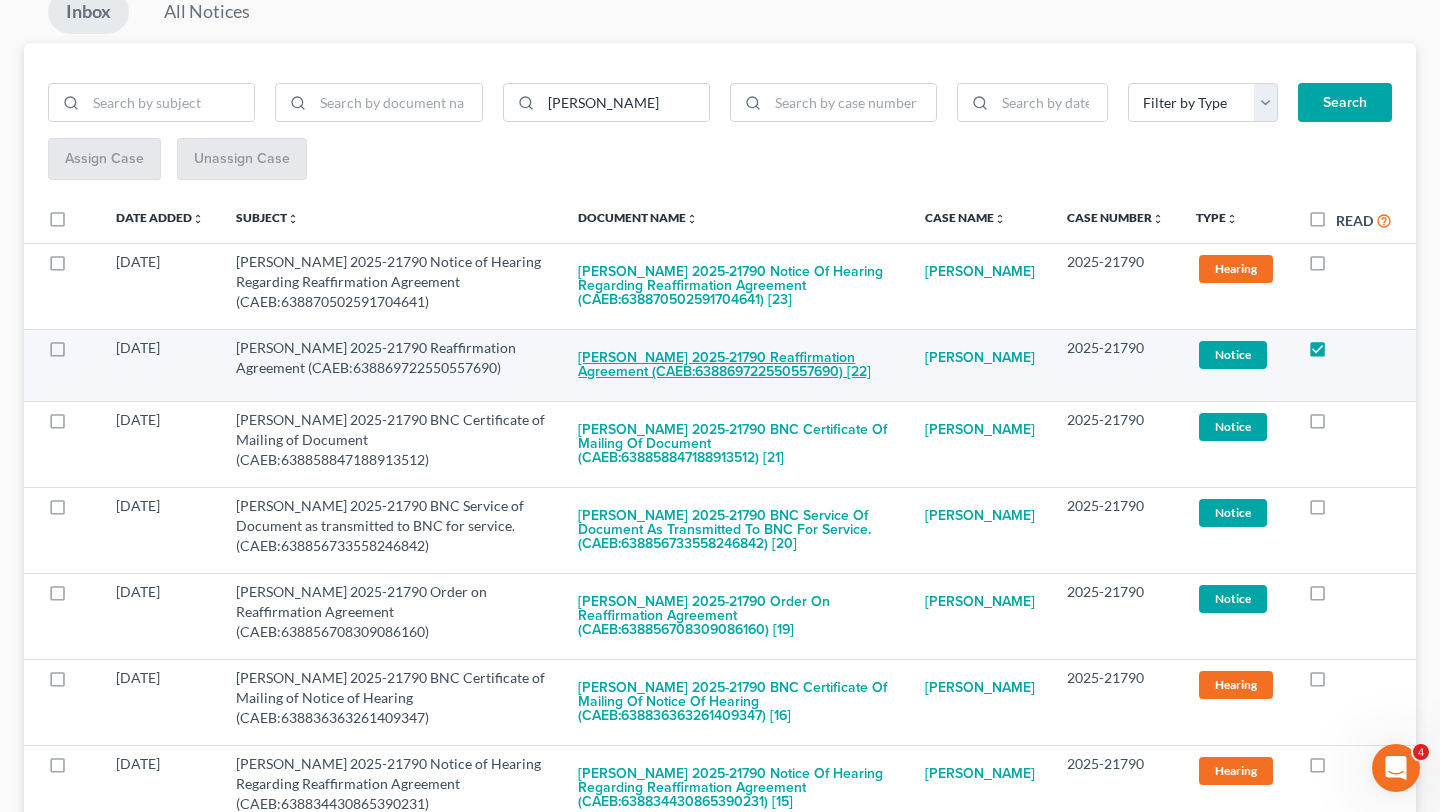 checkbox on "true" 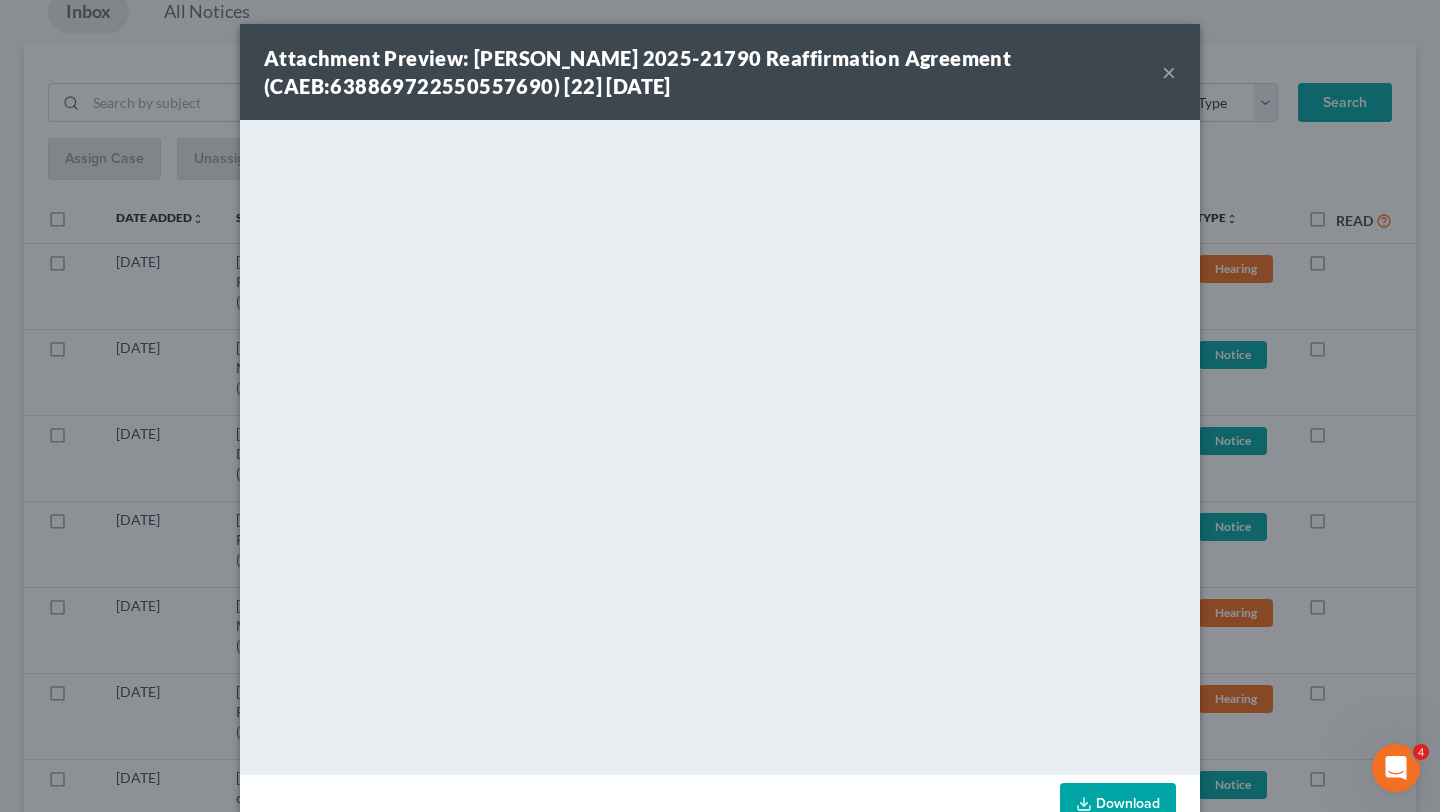 click on "×" at bounding box center (1169, 72) 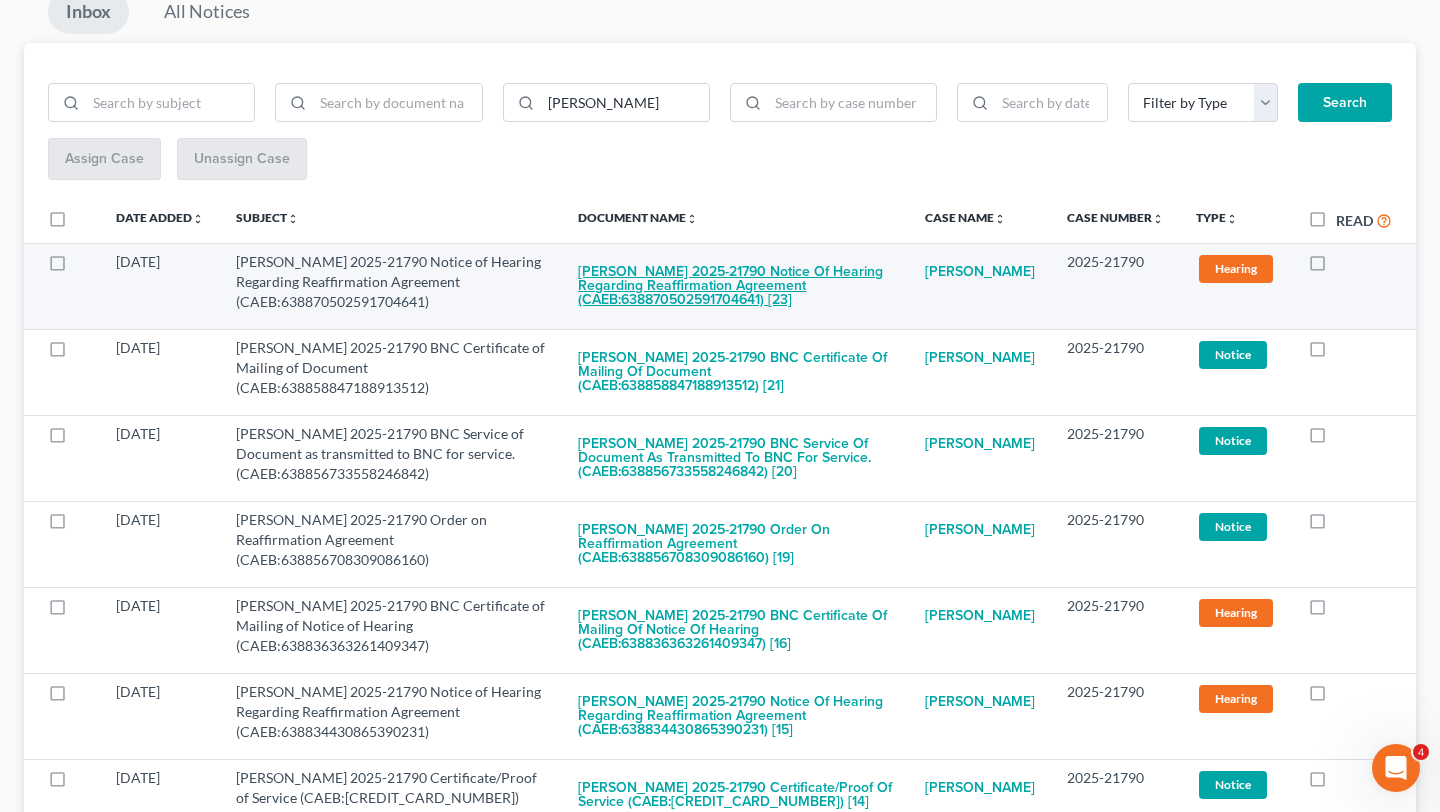 click on "[PERSON_NAME] 2025-21790 Notice of Hearing Regarding Reaffirmation Agreement (CAEB:638870502591704641) [23]" at bounding box center (735, 286) 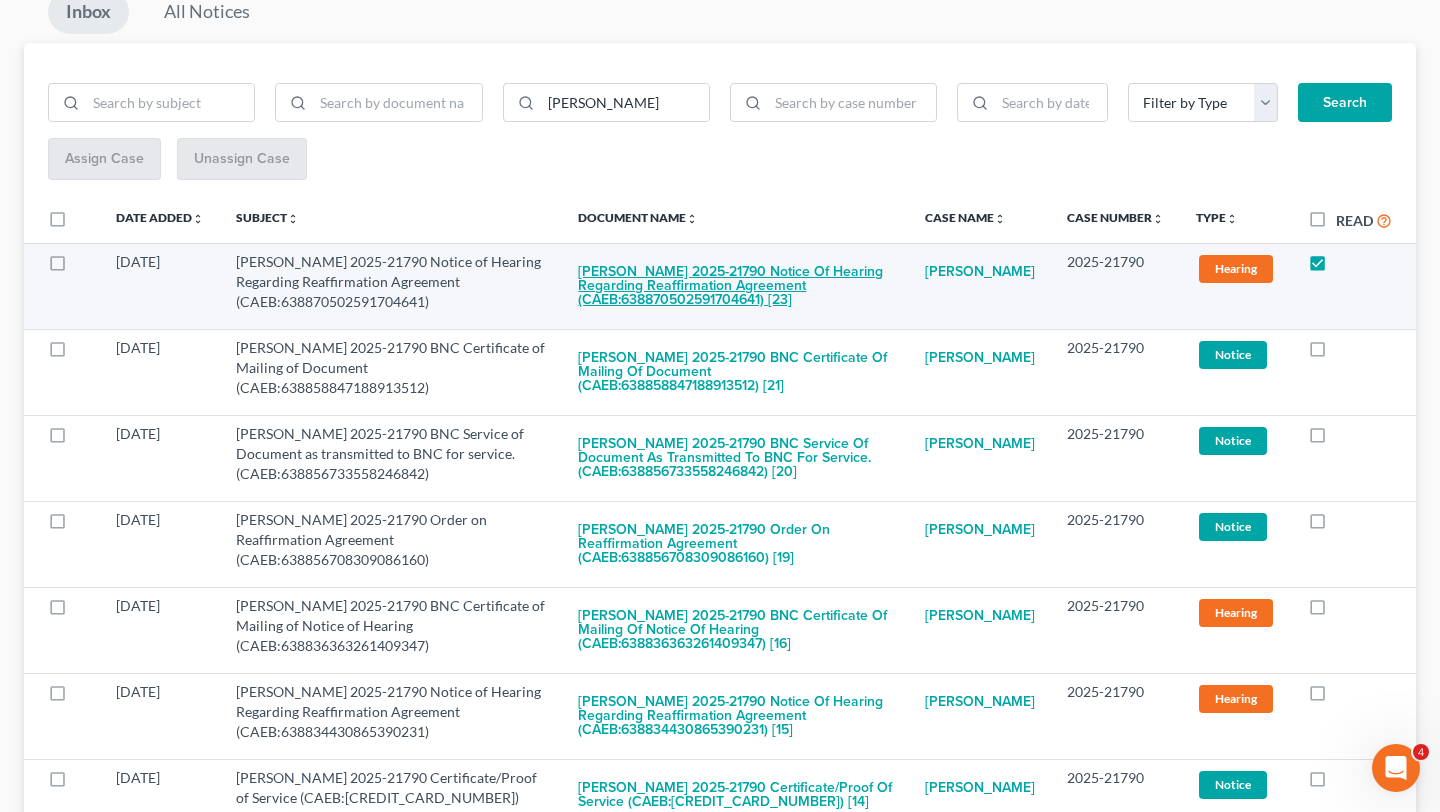 checkbox on "true" 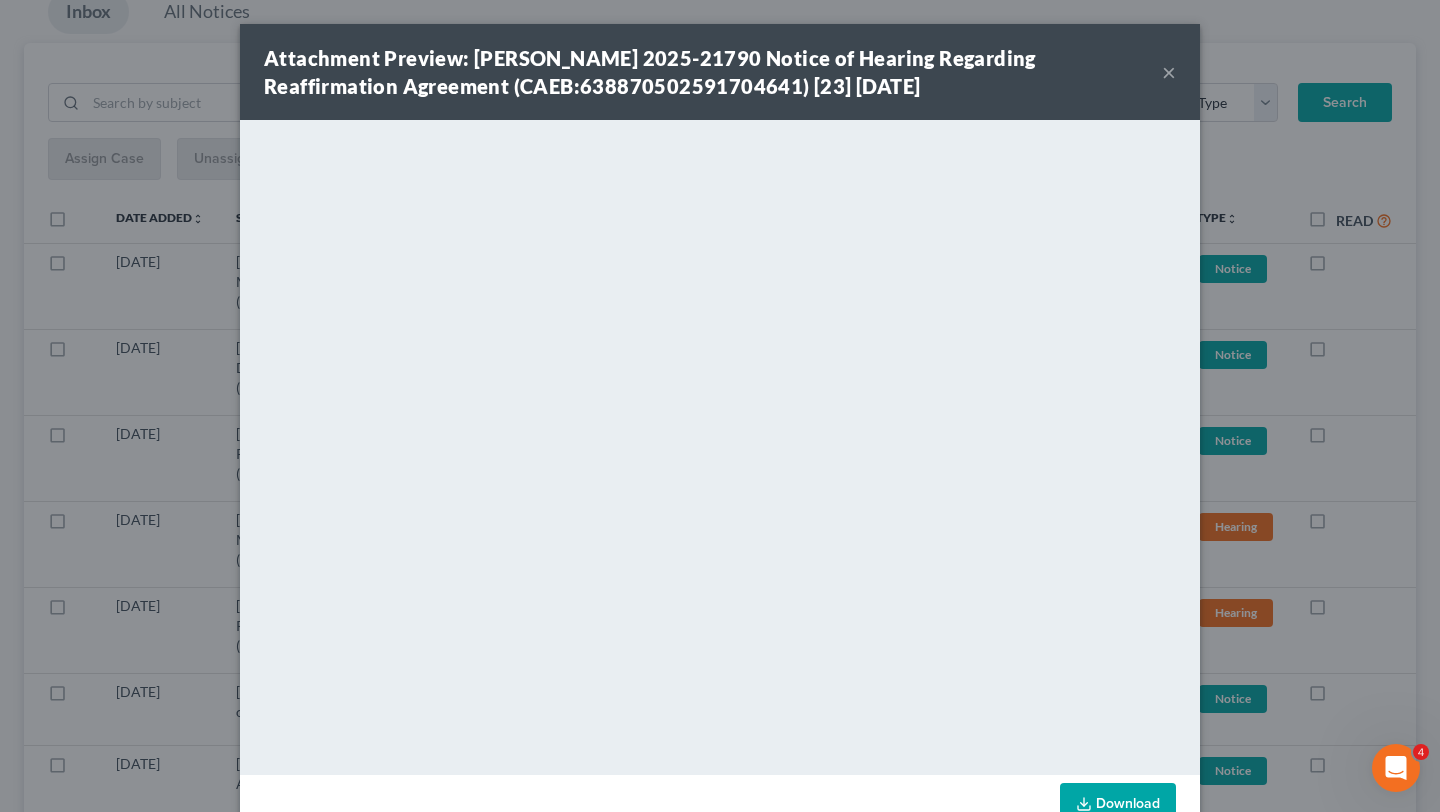 click on "×" at bounding box center [1169, 72] 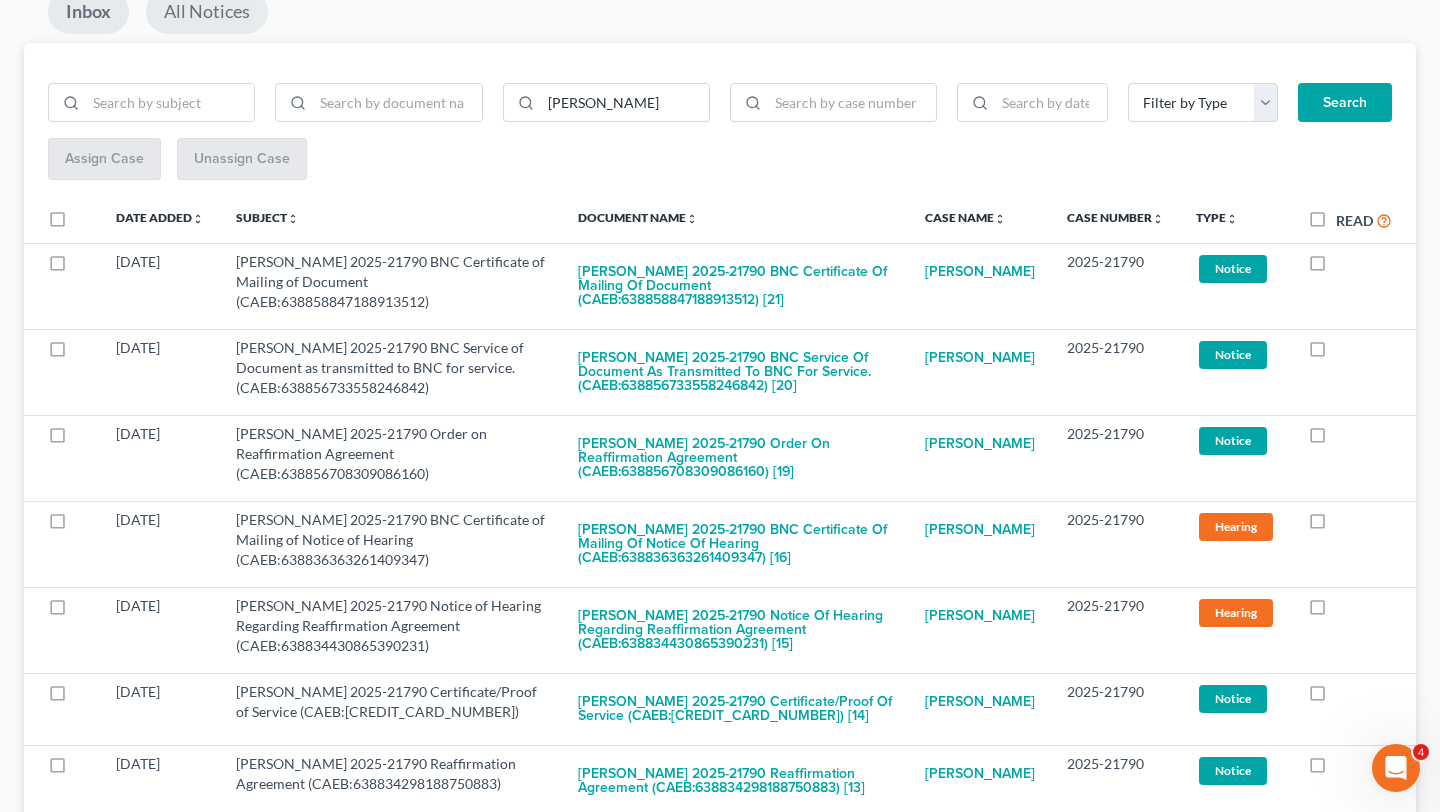 click on "All Notices" at bounding box center [207, 12] 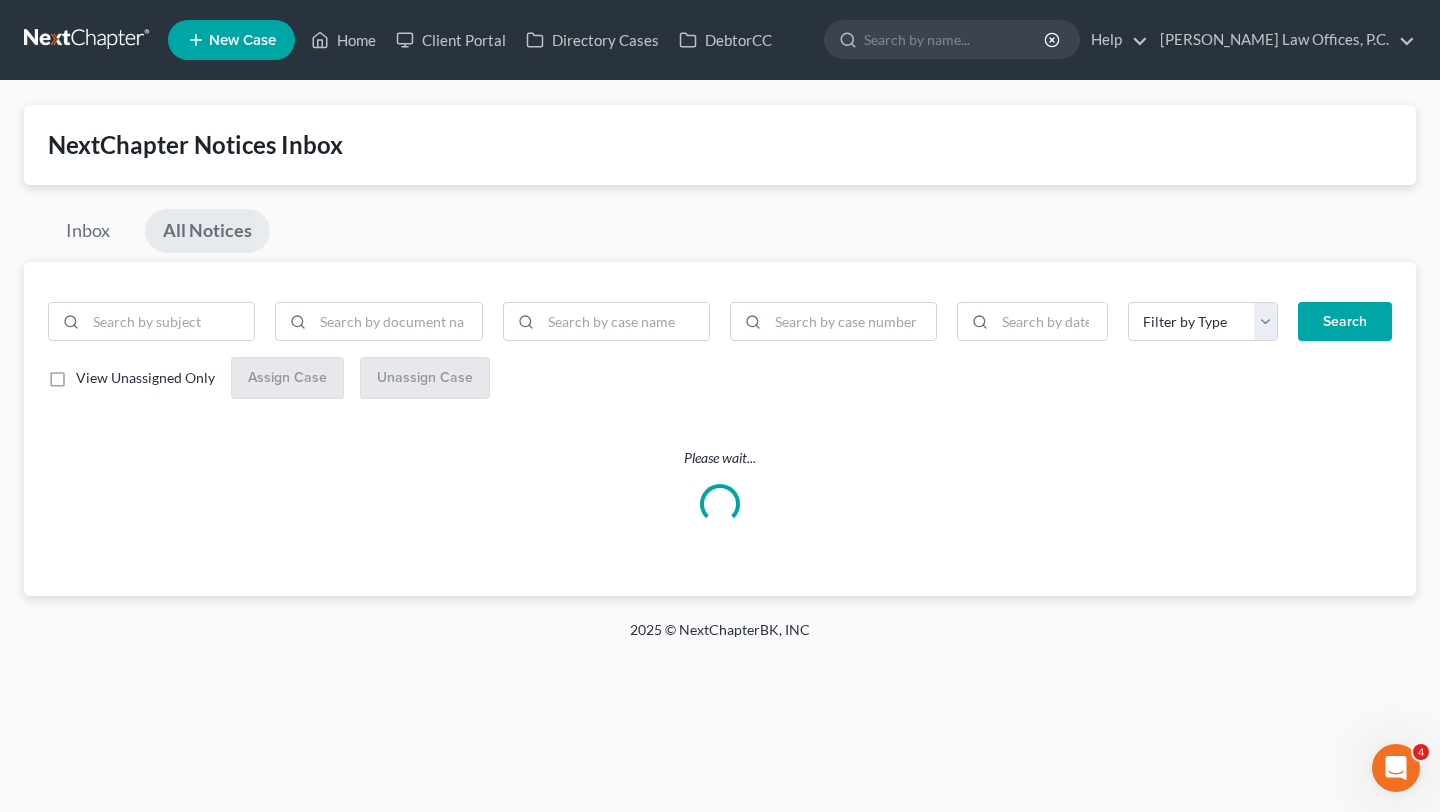scroll, scrollTop: 0, scrollLeft: 0, axis: both 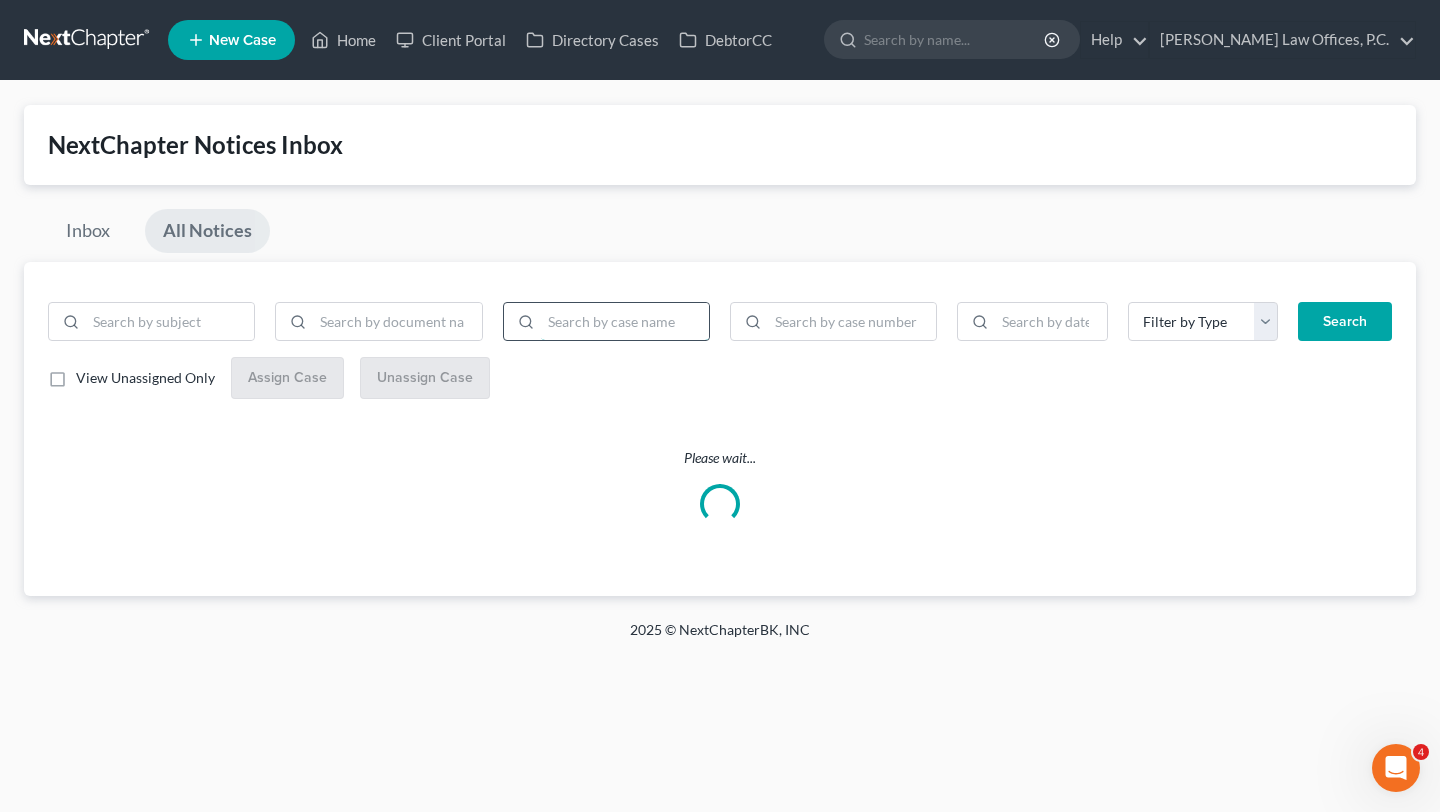click at bounding box center [625, 322] 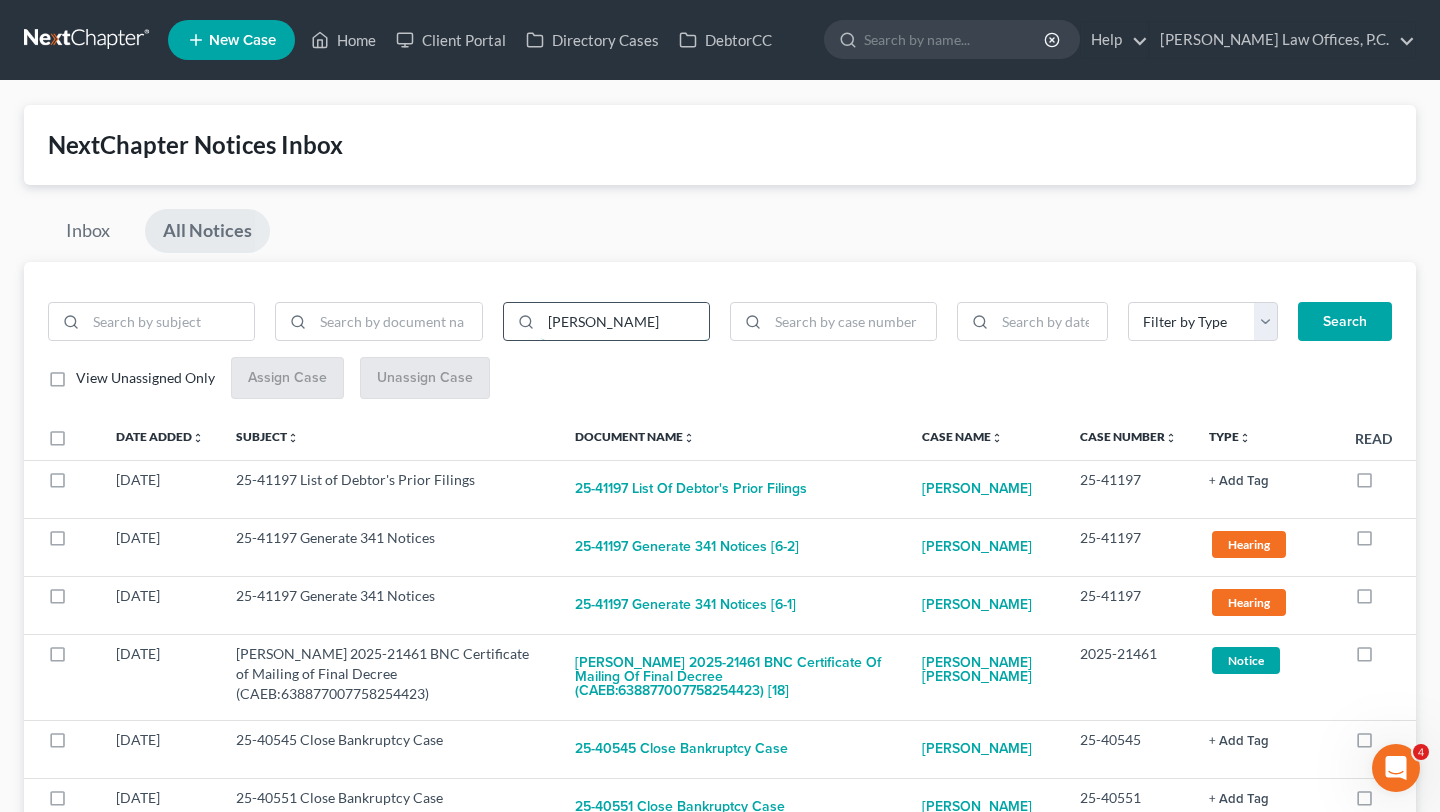 type on "[PERSON_NAME]" 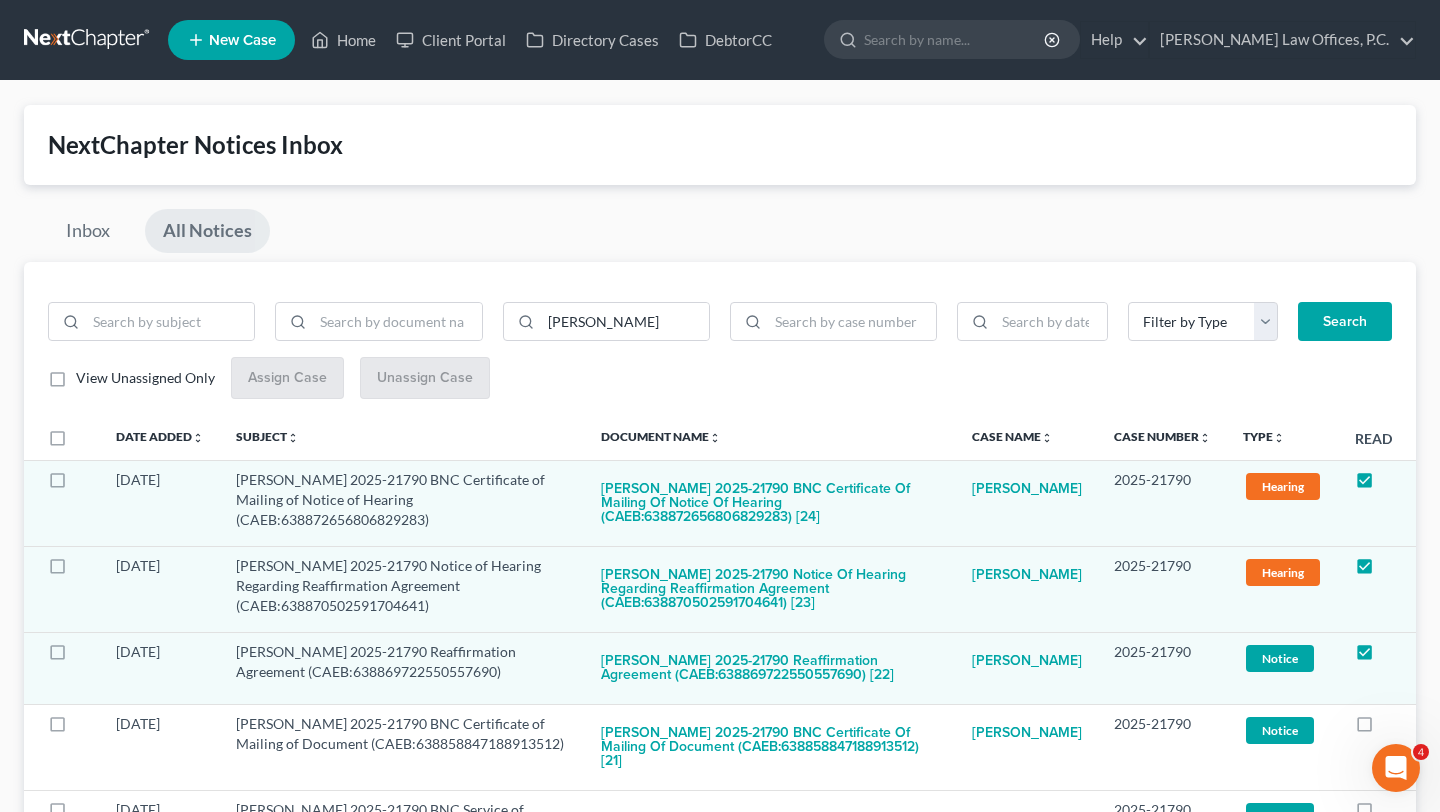click on "[PERSON_NAME]                 Filter by Type Bank Statement Drivers License Hearing List of Creditors Notice Paystubs Petition Plan Proof of Claim Search View Unassigned Only Assign Case Unassign Case
Date Added
unfold_more
expand_more
expand_less
Subject
unfold_more
expand_more
expand_less
Document Name
unfold_more
expand_more
expand_less
Case Name
unfold_more
expand_more
expand_less
Case Number
unfold_more
expand_more
expand_less
Type
unfold_more
expand_more
expand_less
Read   Read [DATE] [PERSON_NAME] 2025-21790 BNC Certificate of Mailing of Notice of Hearing (CAEB:638872656806829283) [PERSON_NAME] 2025-21790 BNC Certificate of Mailing of Notice of Hearing (CAEB:638872656806829283) [24] [PERSON_NAME] Assign Case 2025-21790 Hearing + Add Tag Hearing × Select an option or create one Bank Statement Drivers License Hearing List of Creditors Notice Paystubs" at bounding box center [720, 1449] 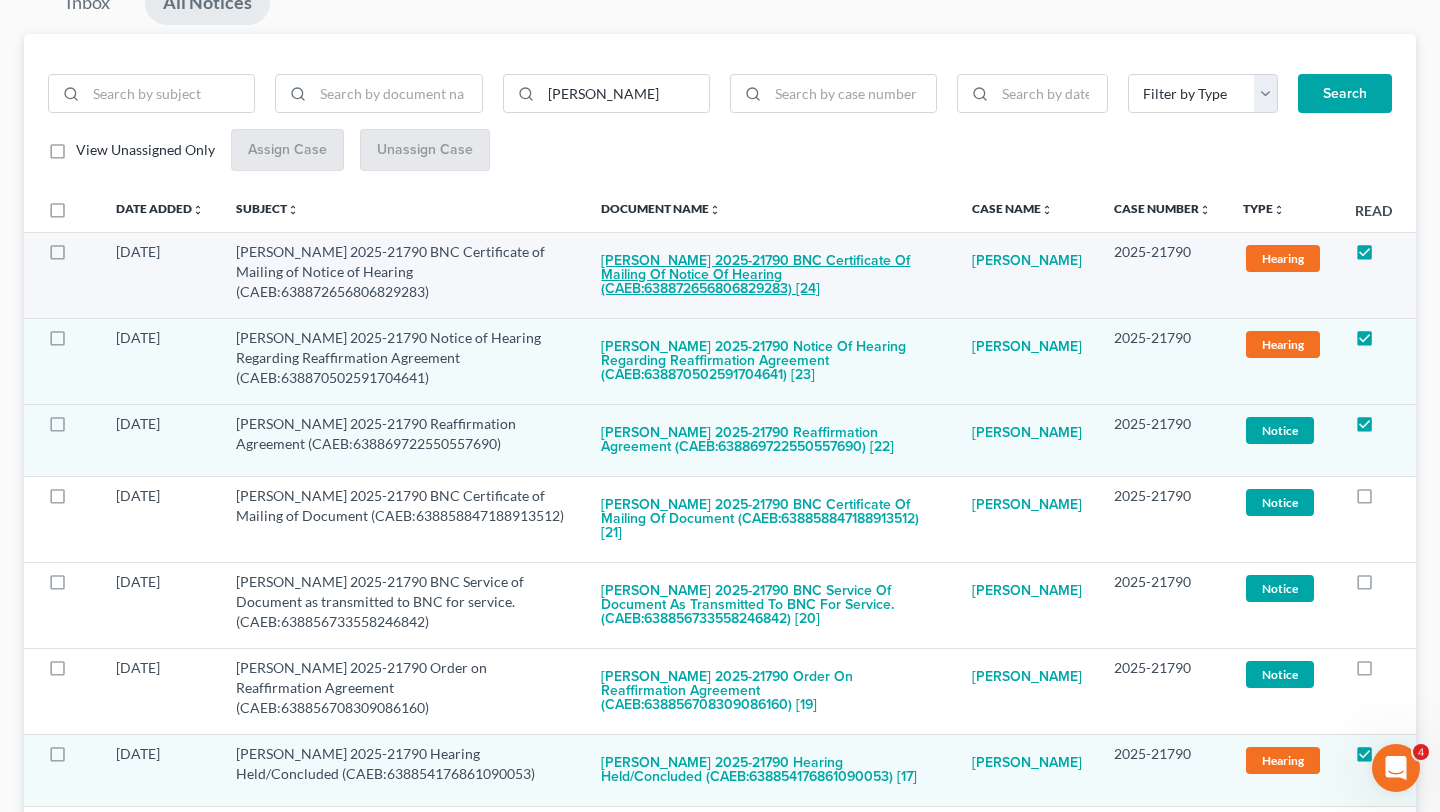 scroll, scrollTop: 235, scrollLeft: 0, axis: vertical 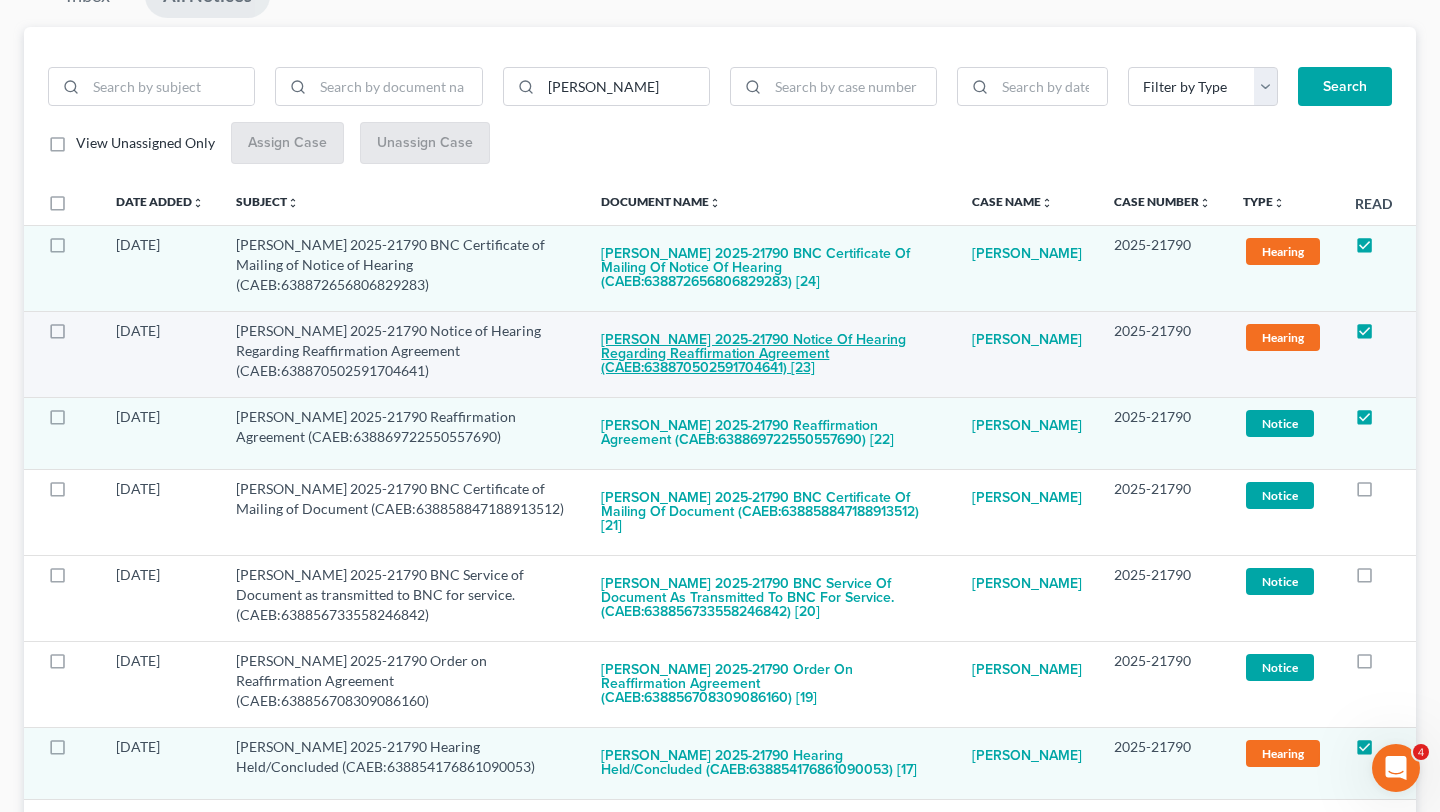 click on "[PERSON_NAME] 2025-21790 Notice of Hearing Regarding Reaffirmation Agreement (CAEB:638870502591704641) [23]" at bounding box center (770, 355) 